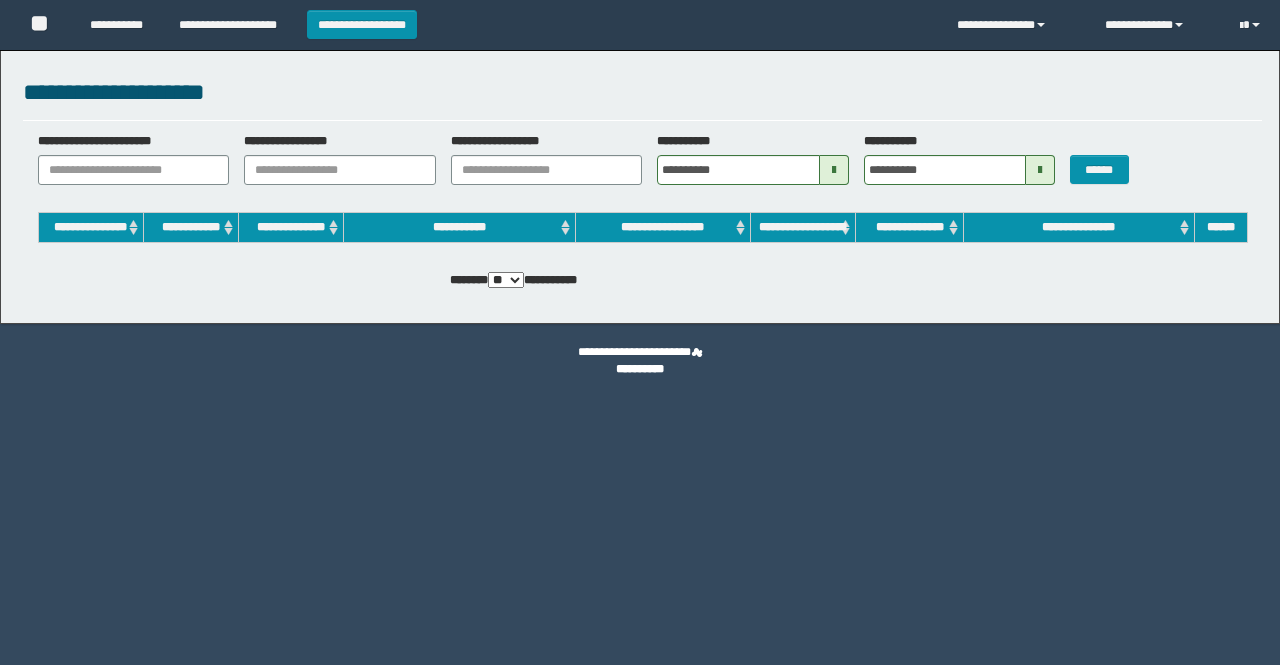 scroll, scrollTop: 0, scrollLeft: 0, axis: both 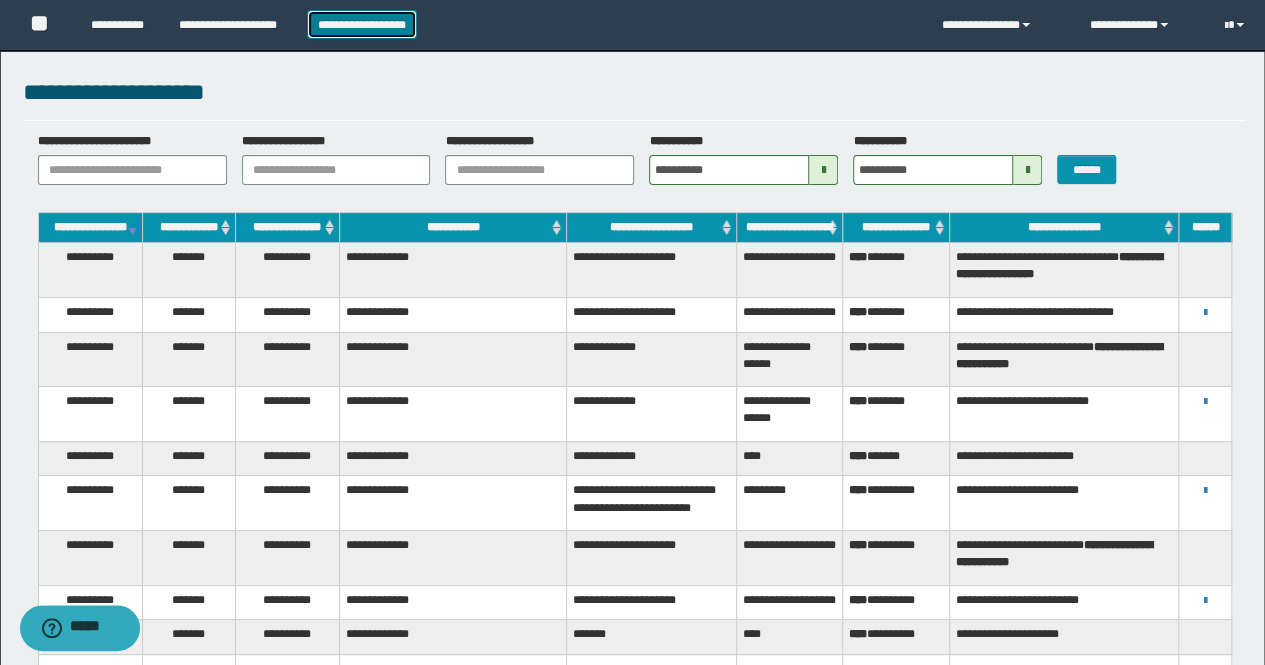 click on "**********" at bounding box center (362, 24) 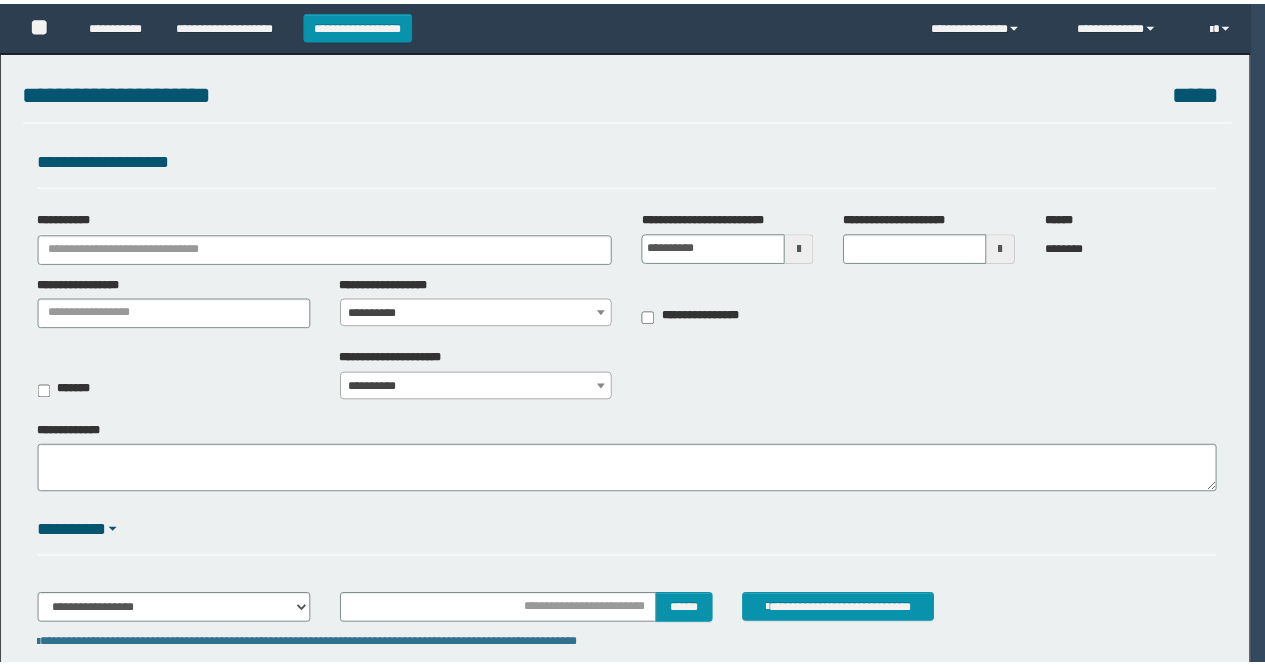 scroll, scrollTop: 0, scrollLeft: 0, axis: both 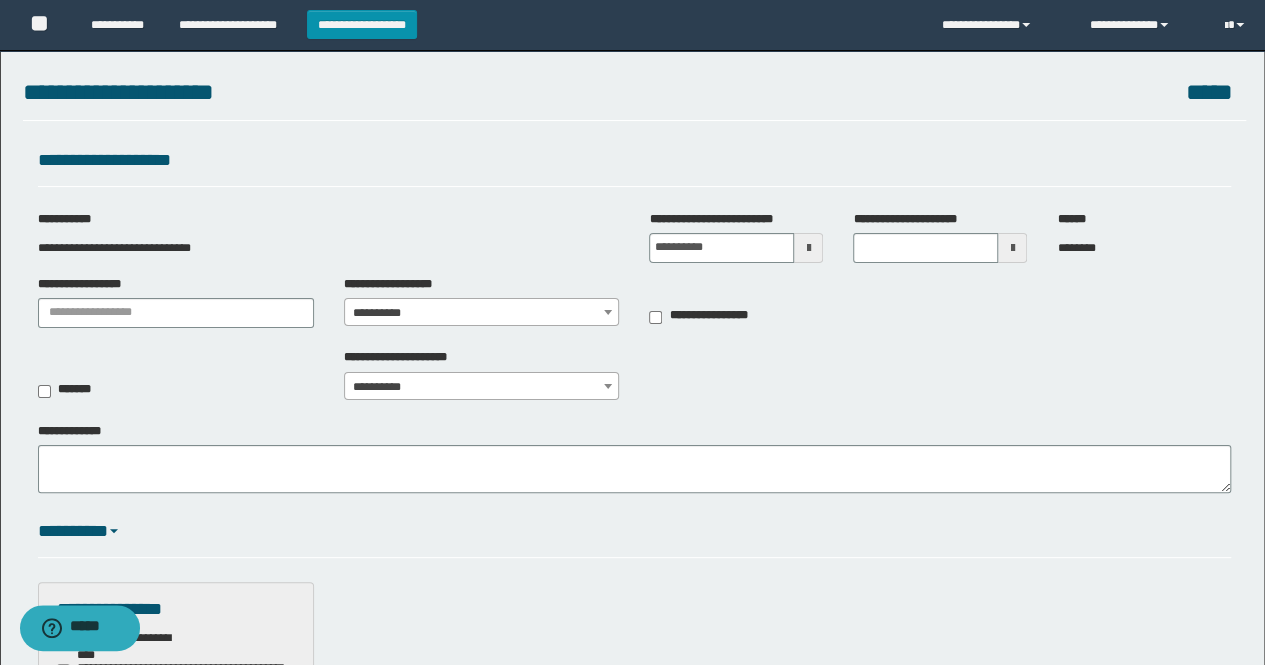 click at bounding box center (808, 248) 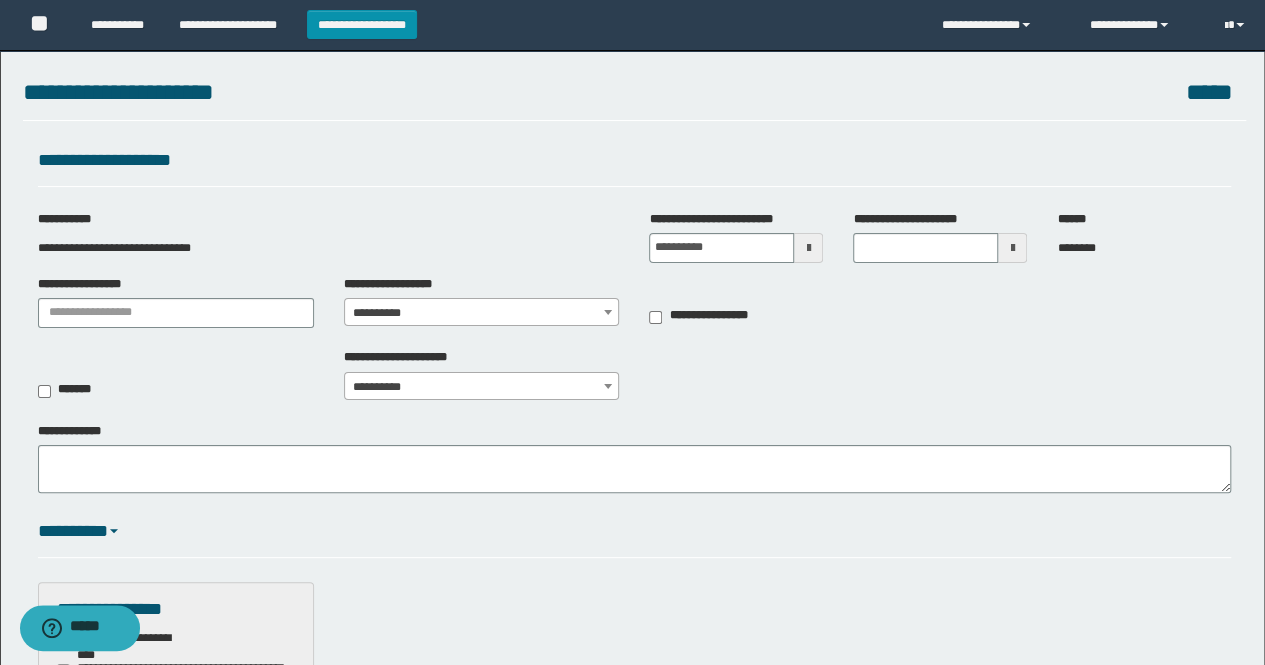 click at bounding box center [808, 248] 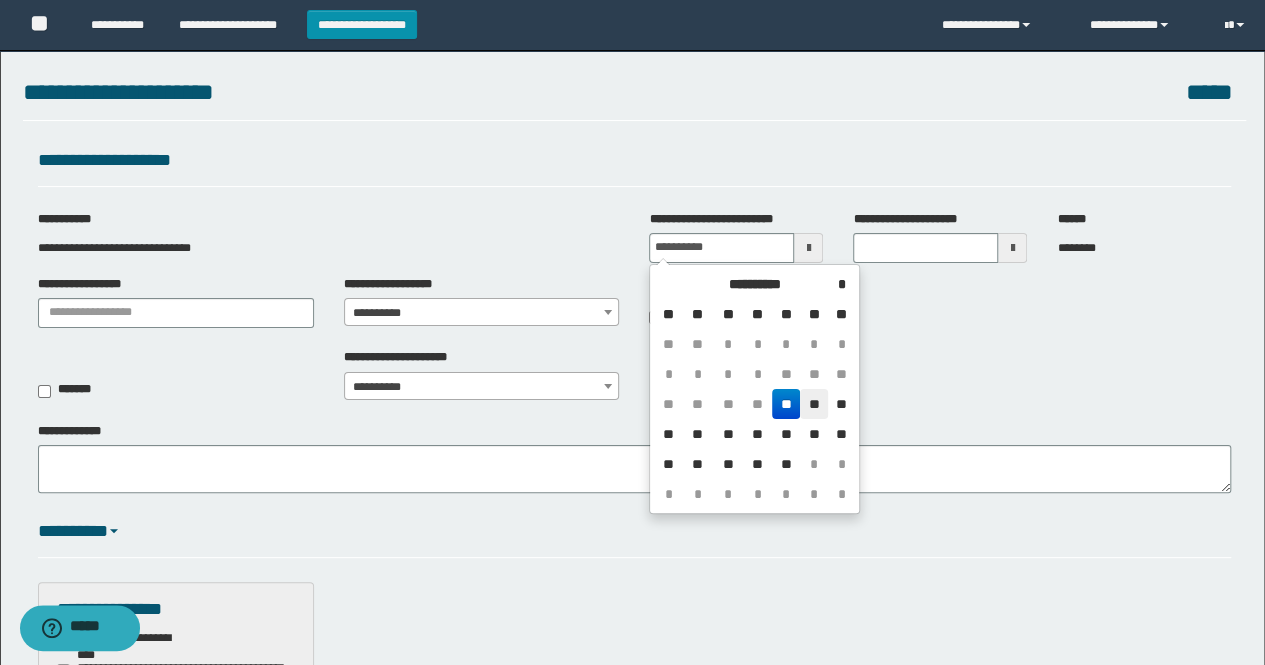 click on "**" at bounding box center (814, 404) 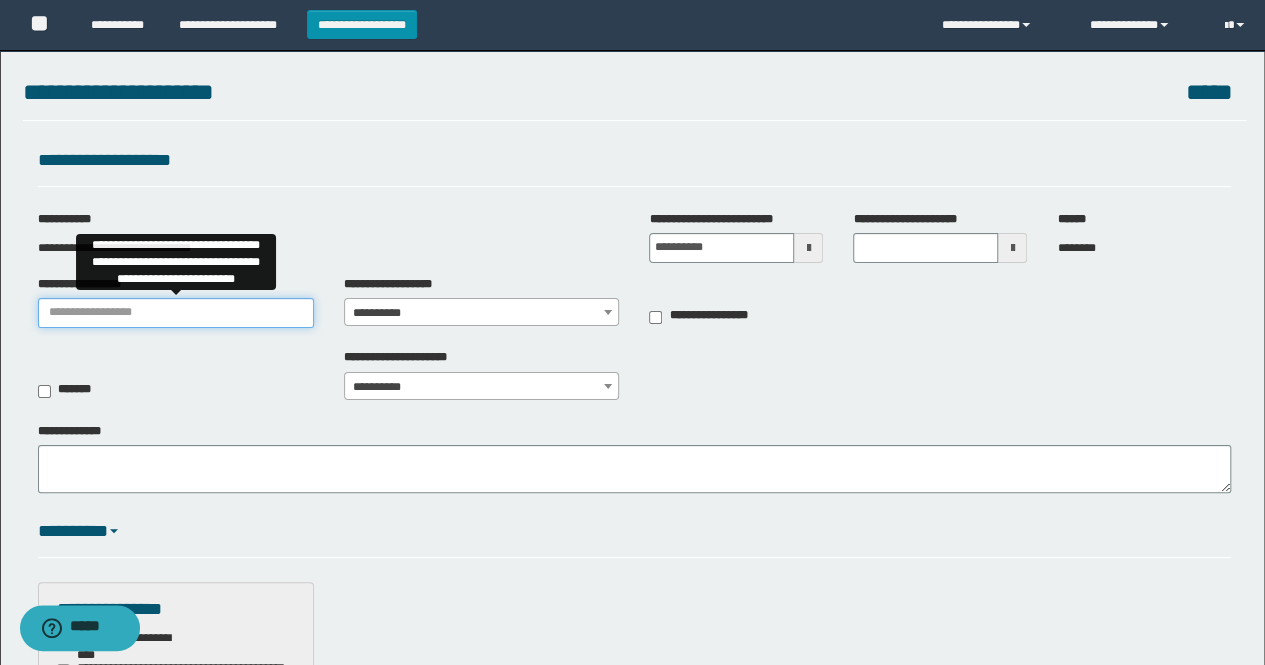 click on "**********" at bounding box center (176, 313) 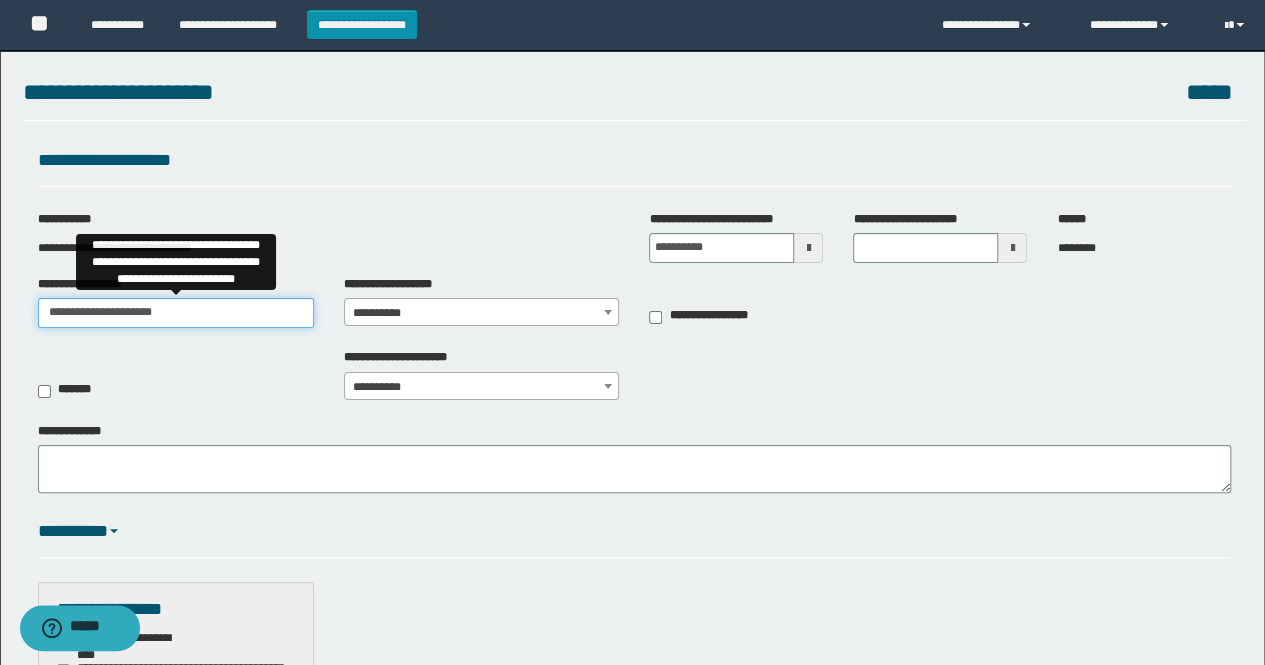 click on "**********" at bounding box center [176, 313] 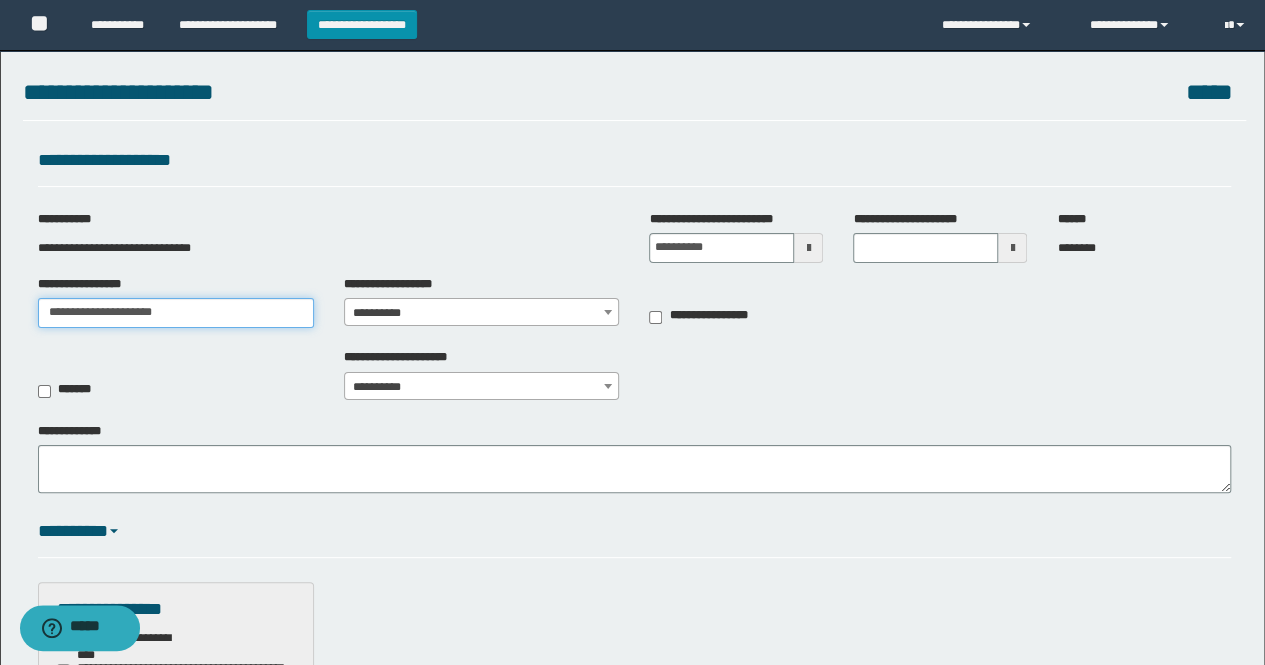type on "**********" 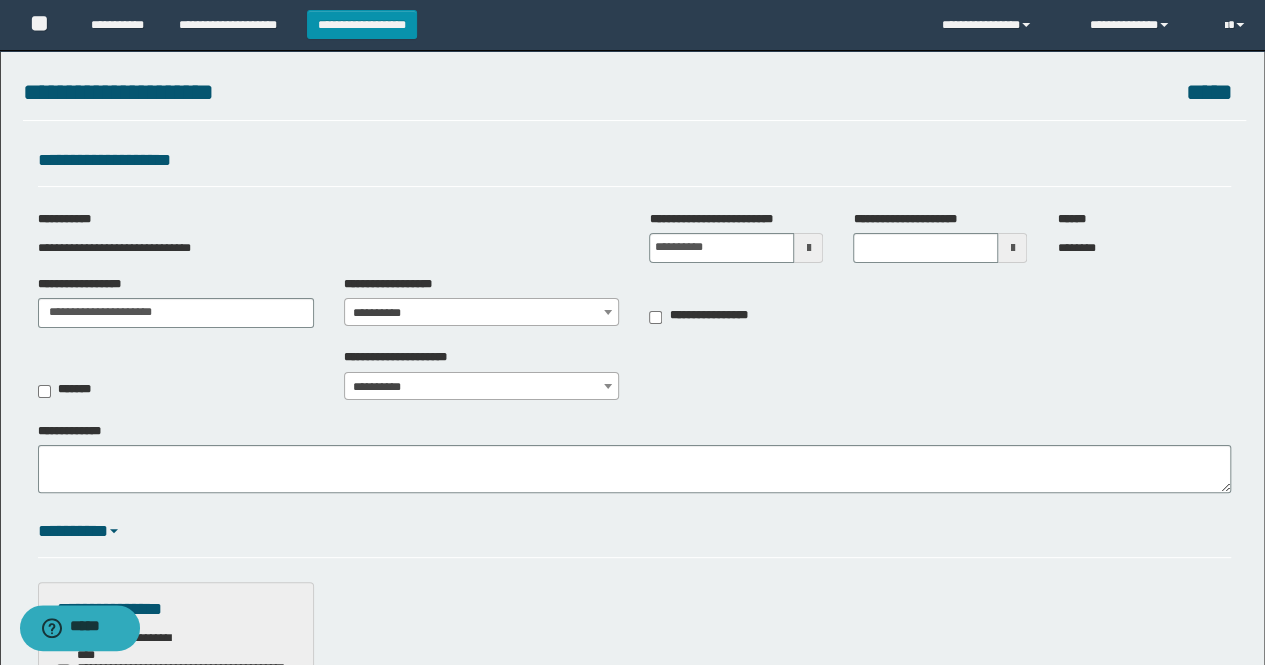 click on "**********" at bounding box center [482, 313] 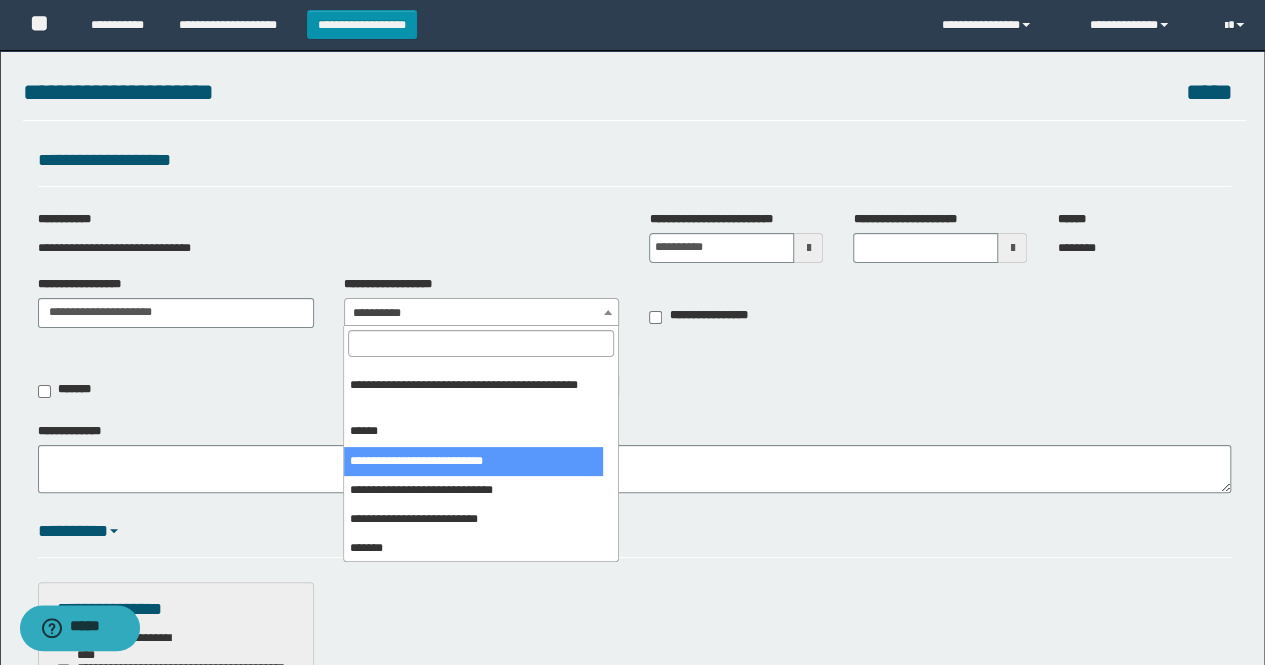 scroll, scrollTop: 300, scrollLeft: 0, axis: vertical 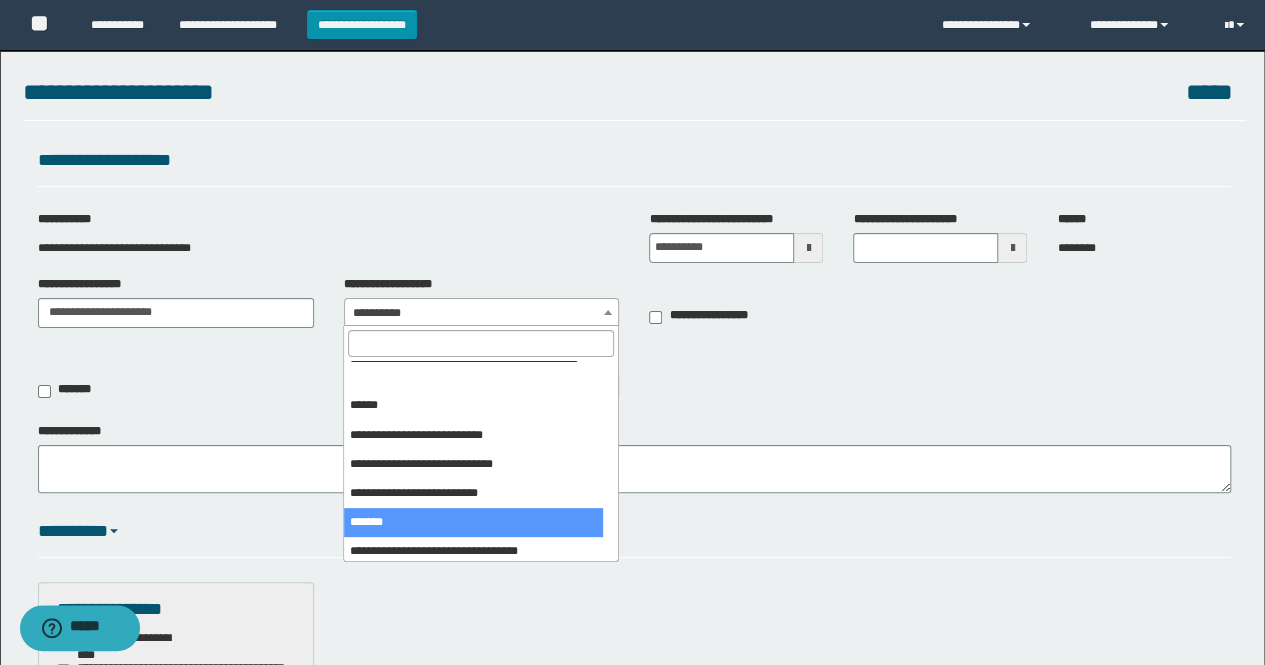 select on "***" 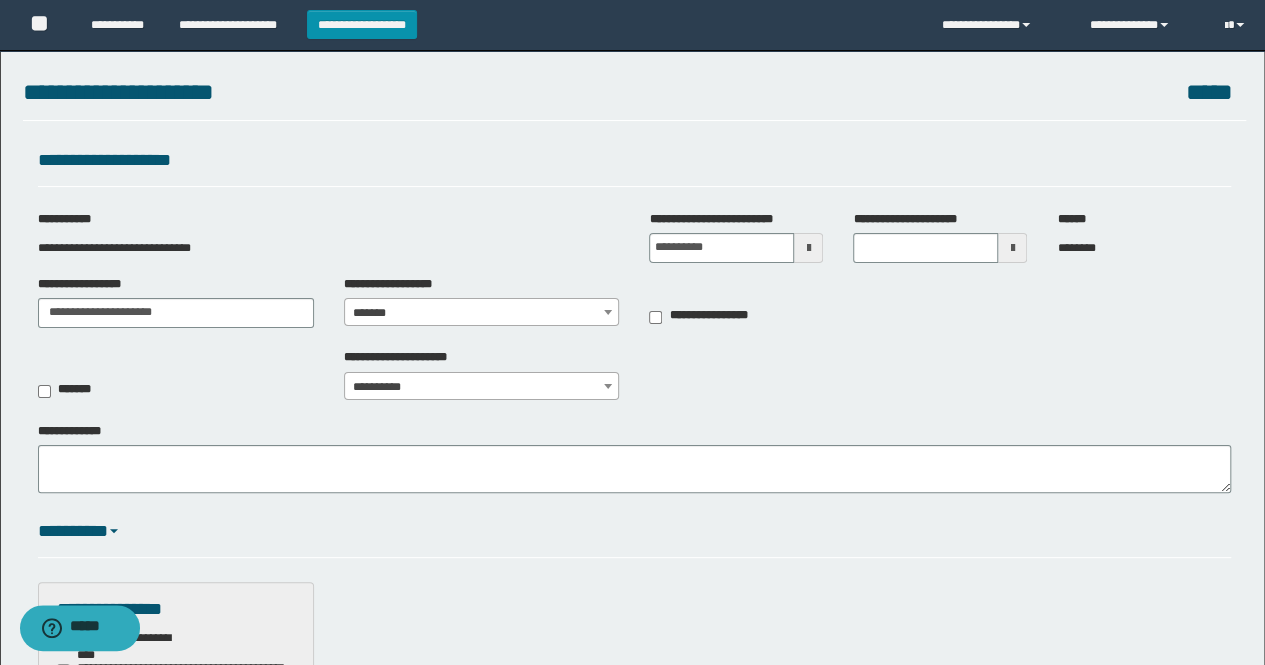 click on "*******" at bounding box center (482, 313) 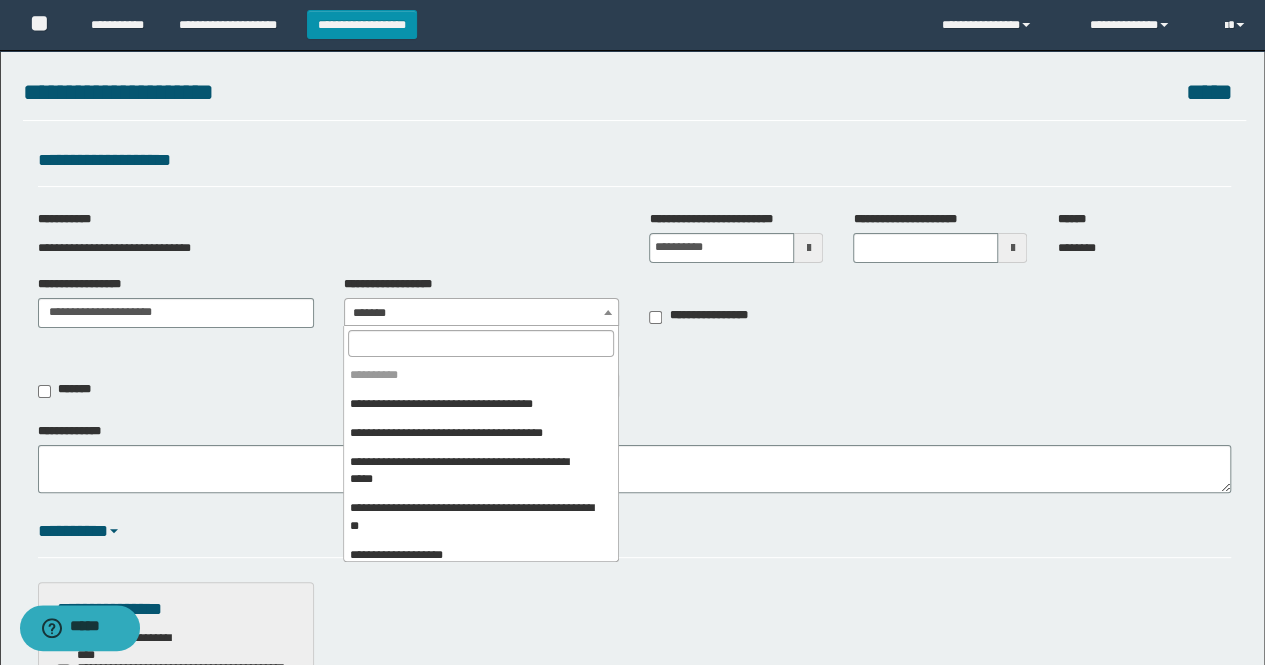 scroll, scrollTop: 389, scrollLeft: 0, axis: vertical 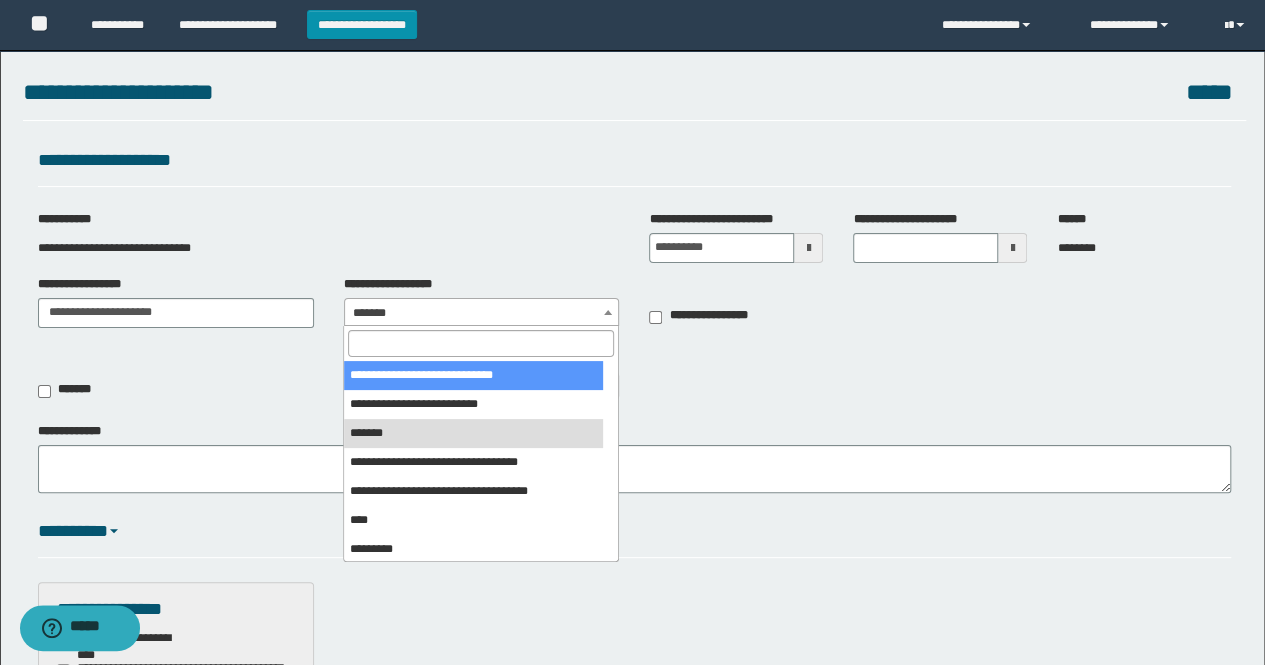 click at bounding box center (481, 343) 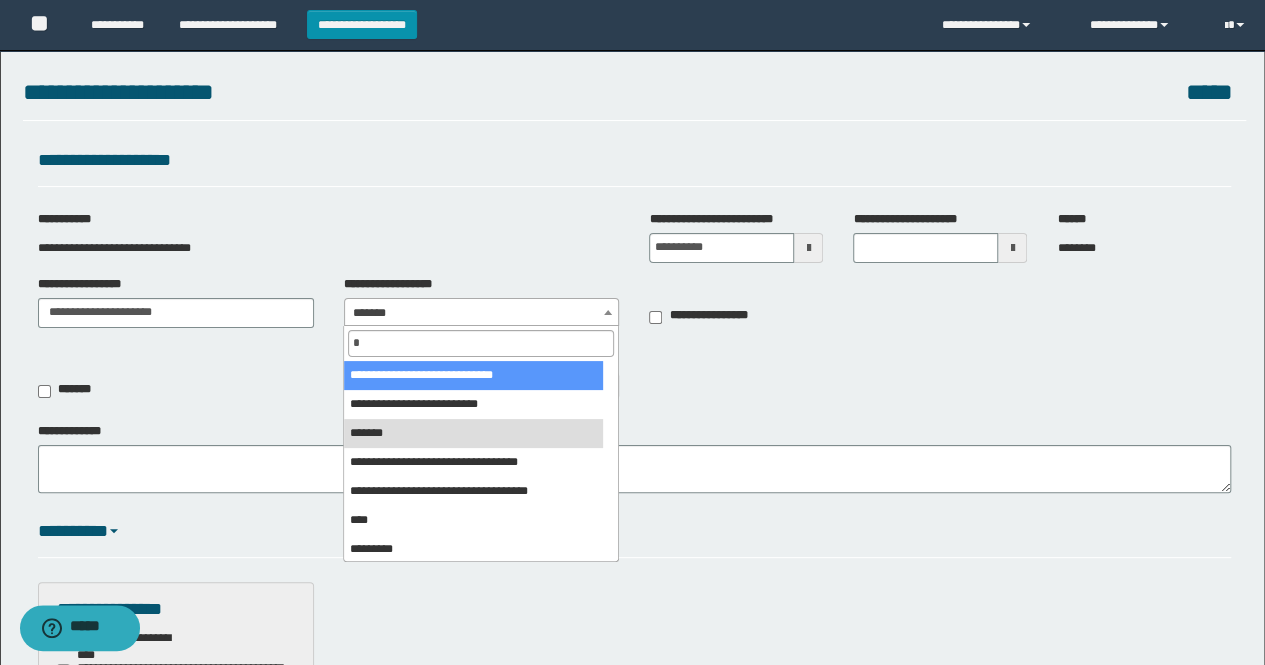 scroll, scrollTop: 0, scrollLeft: 0, axis: both 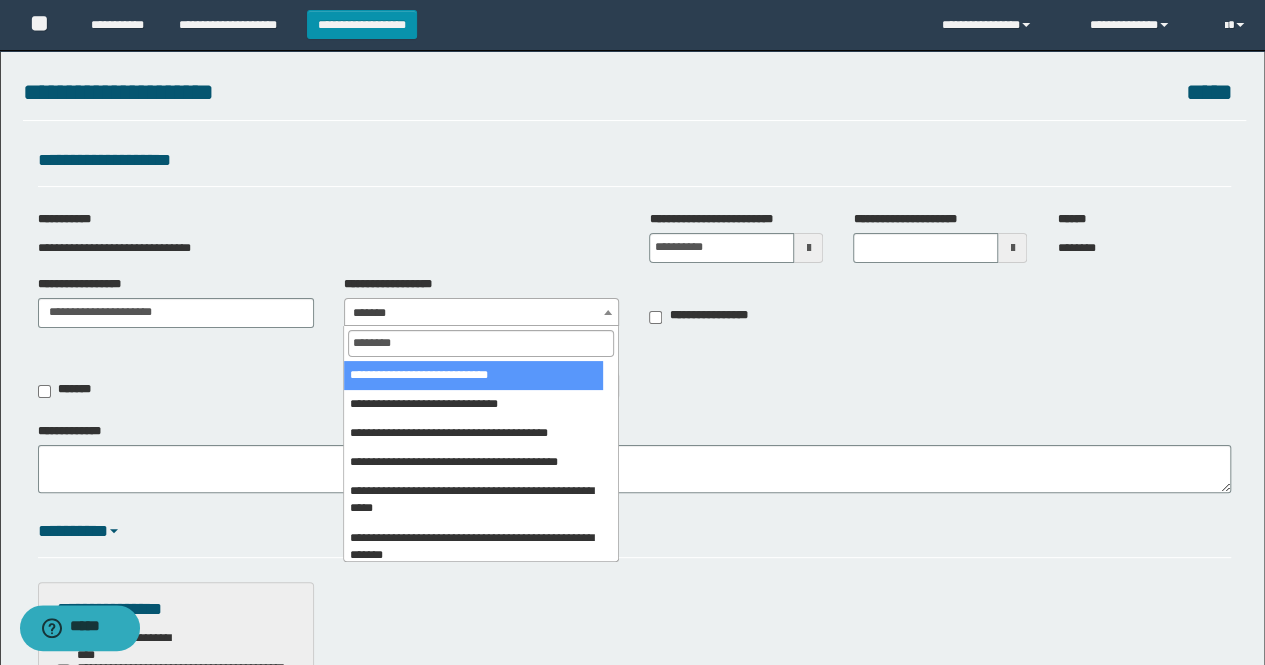 type on "*******" 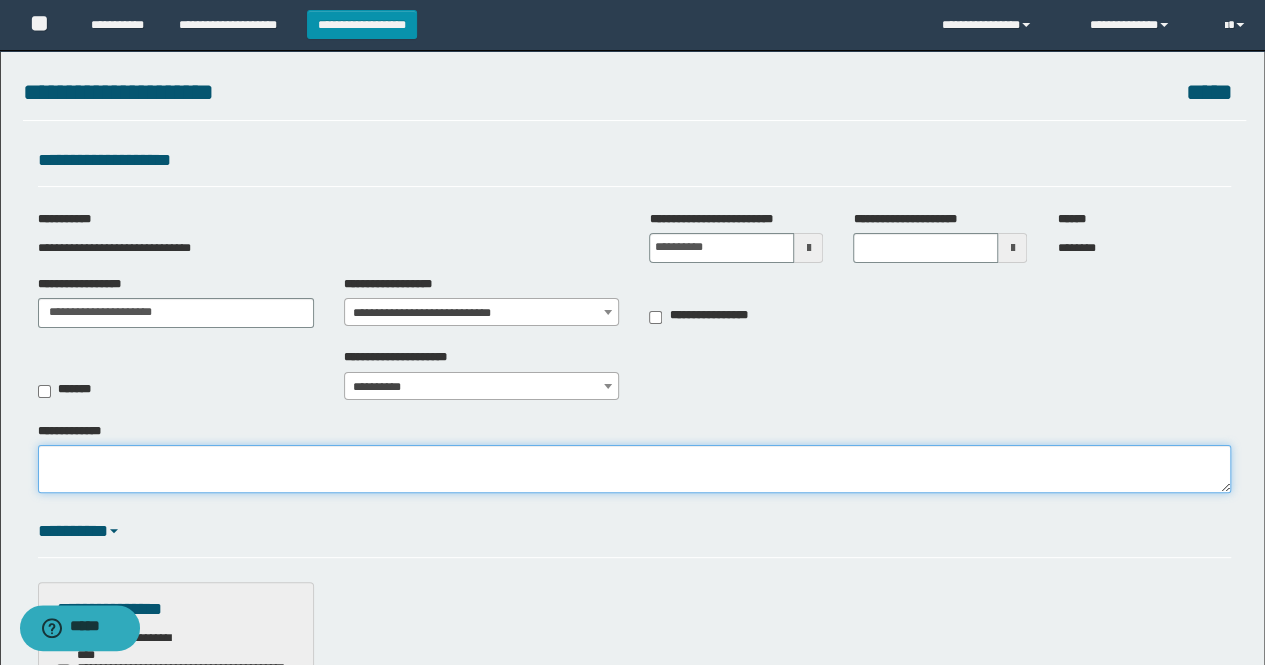 click on "**********" at bounding box center (635, 469) 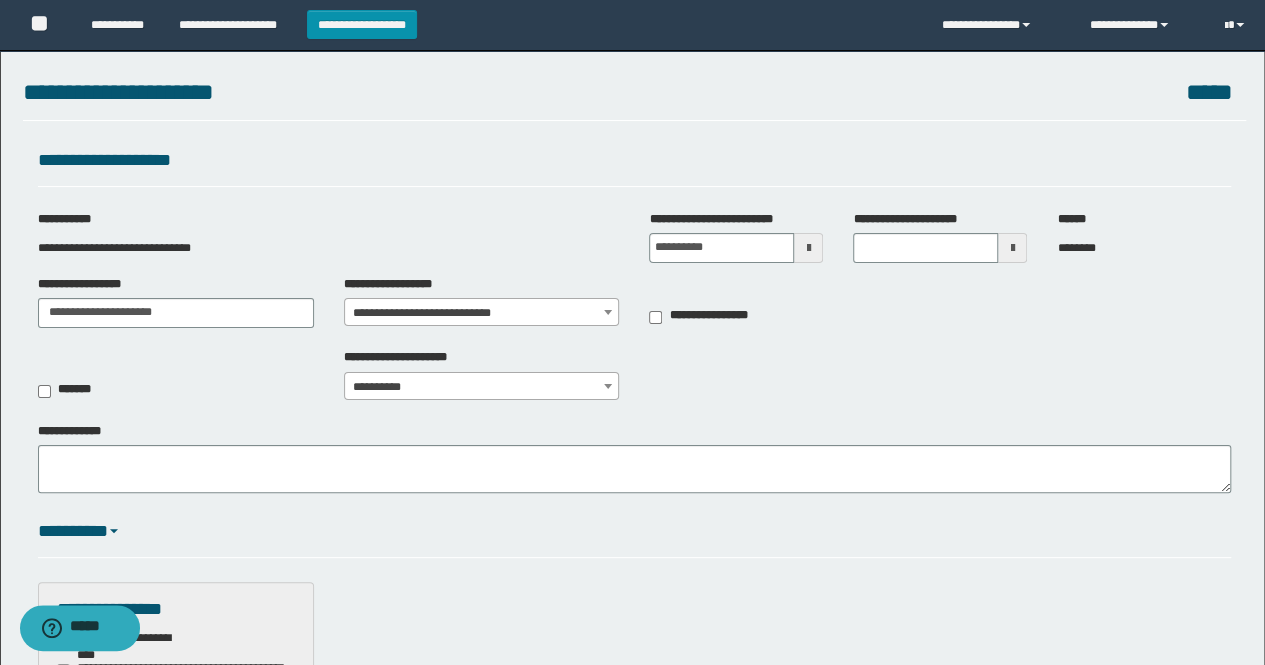 click on "**********" at bounding box center (176, 302) 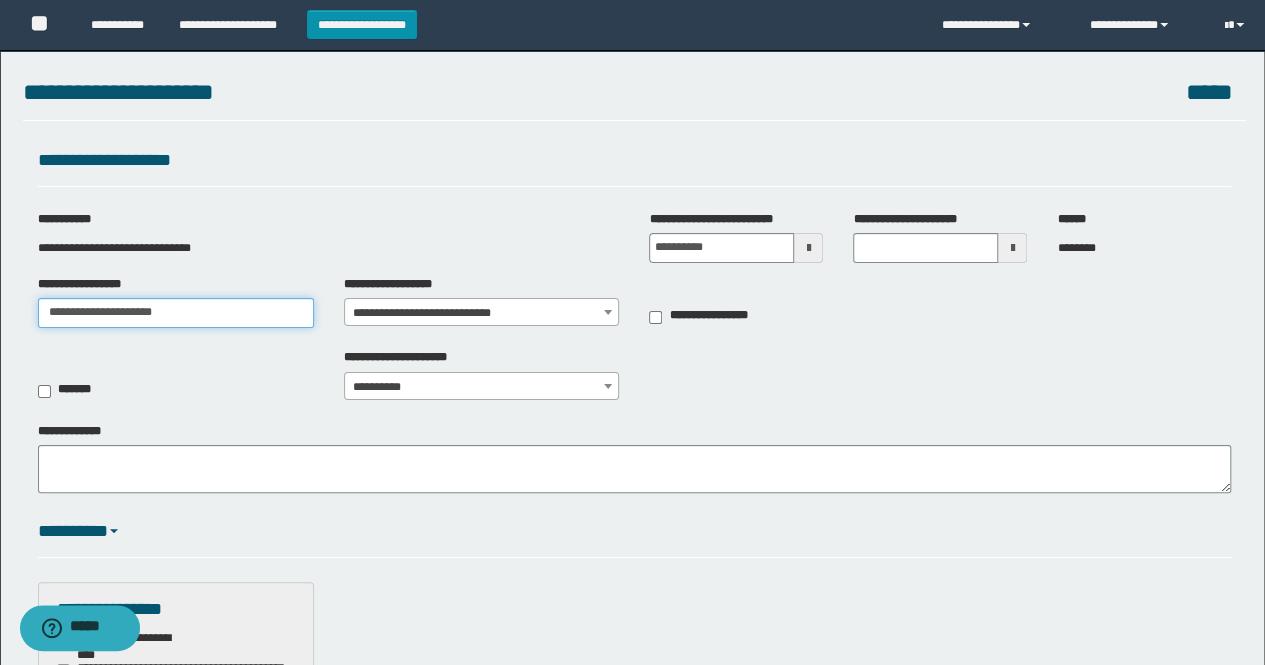drag, startPoint x: 190, startPoint y: 311, endPoint x: 2, endPoint y: 304, distance: 188.13028 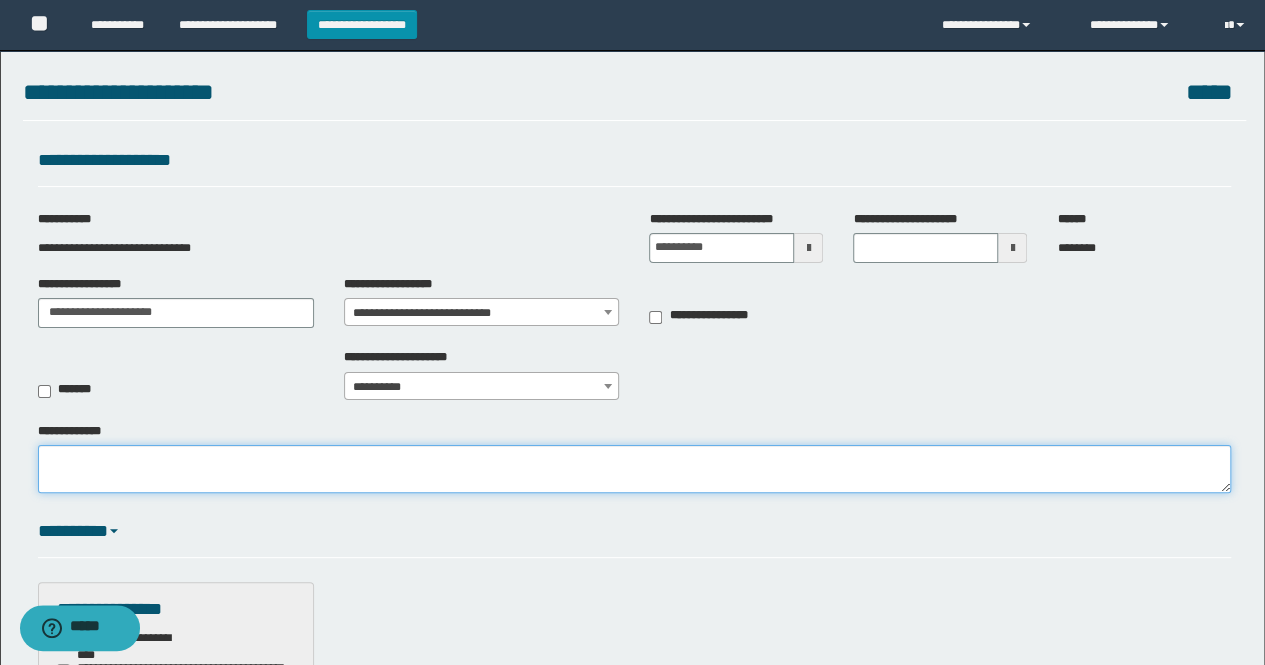 click on "**********" at bounding box center [635, 469] 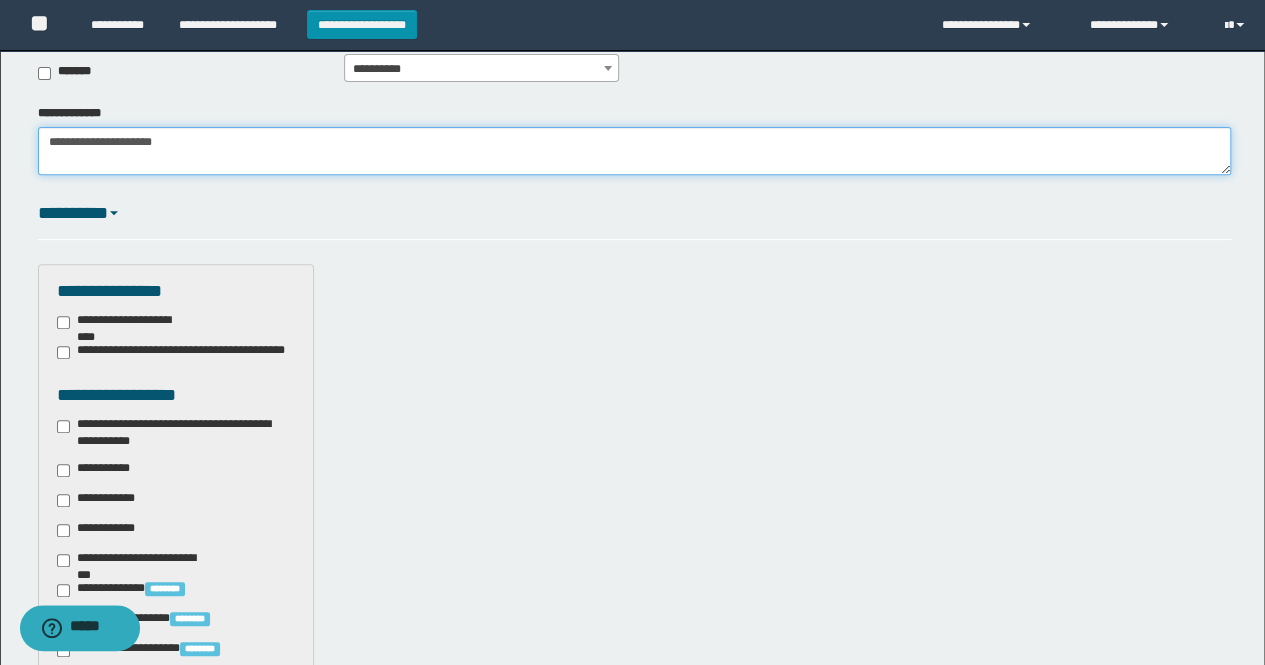 scroll, scrollTop: 400, scrollLeft: 0, axis: vertical 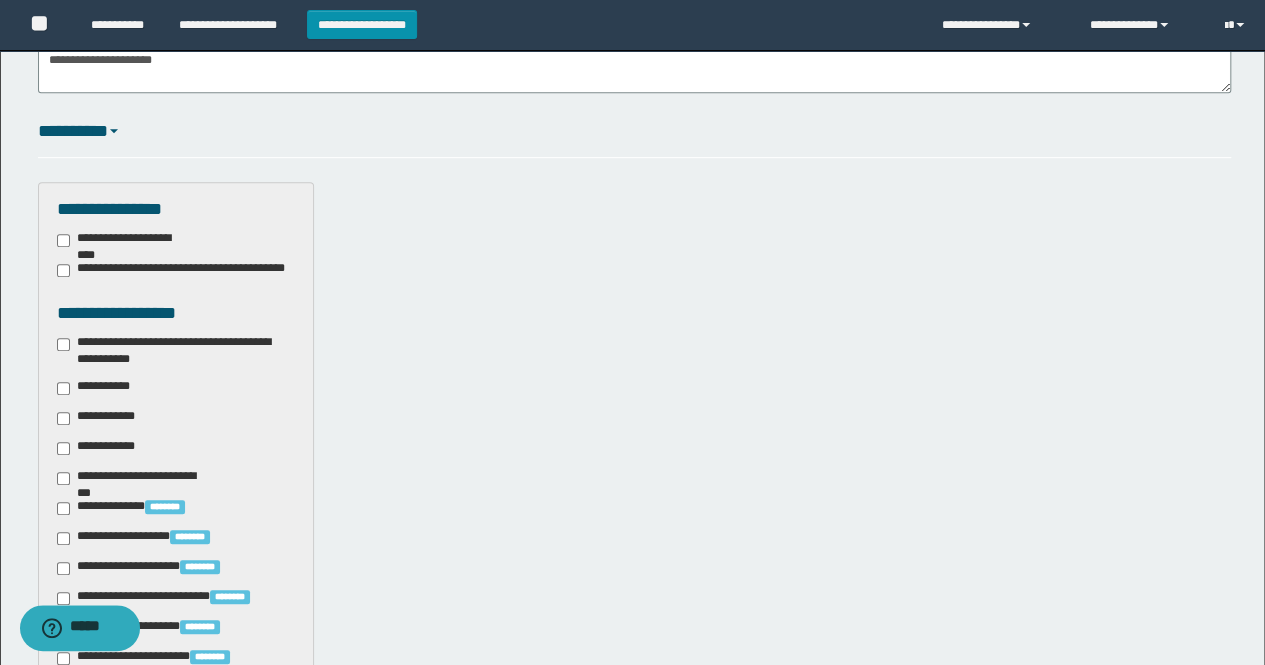 click on "**********" at bounding box center [176, 351] 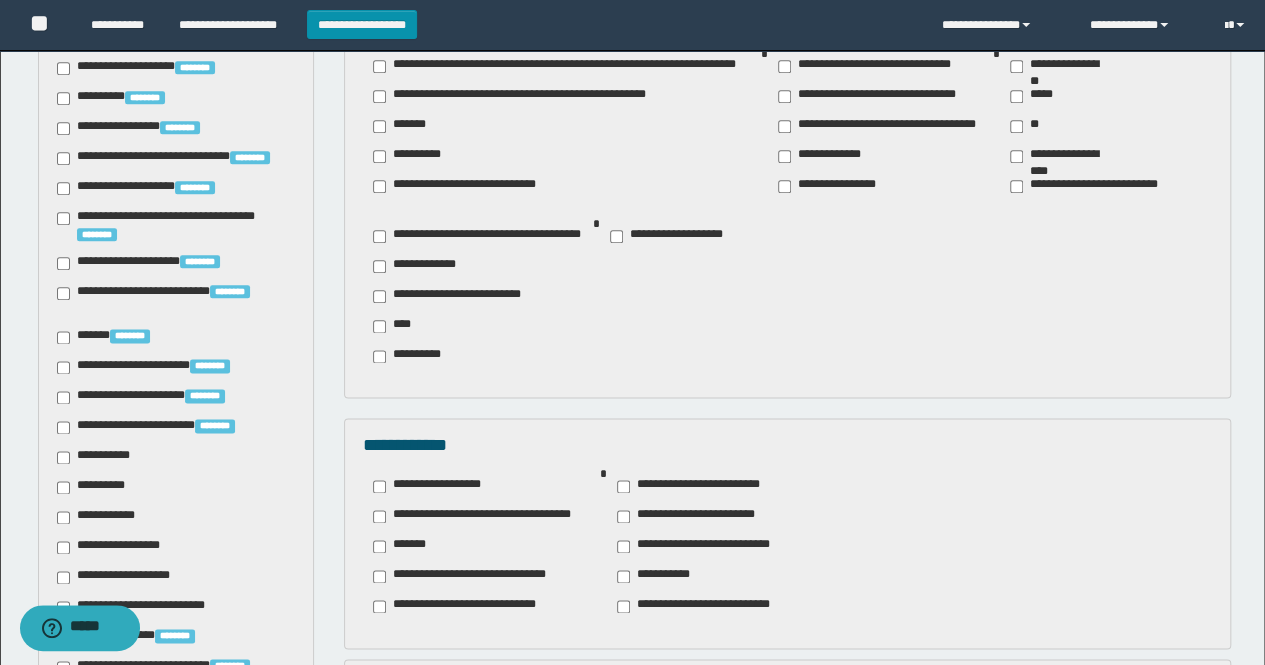 scroll, scrollTop: 1100, scrollLeft: 0, axis: vertical 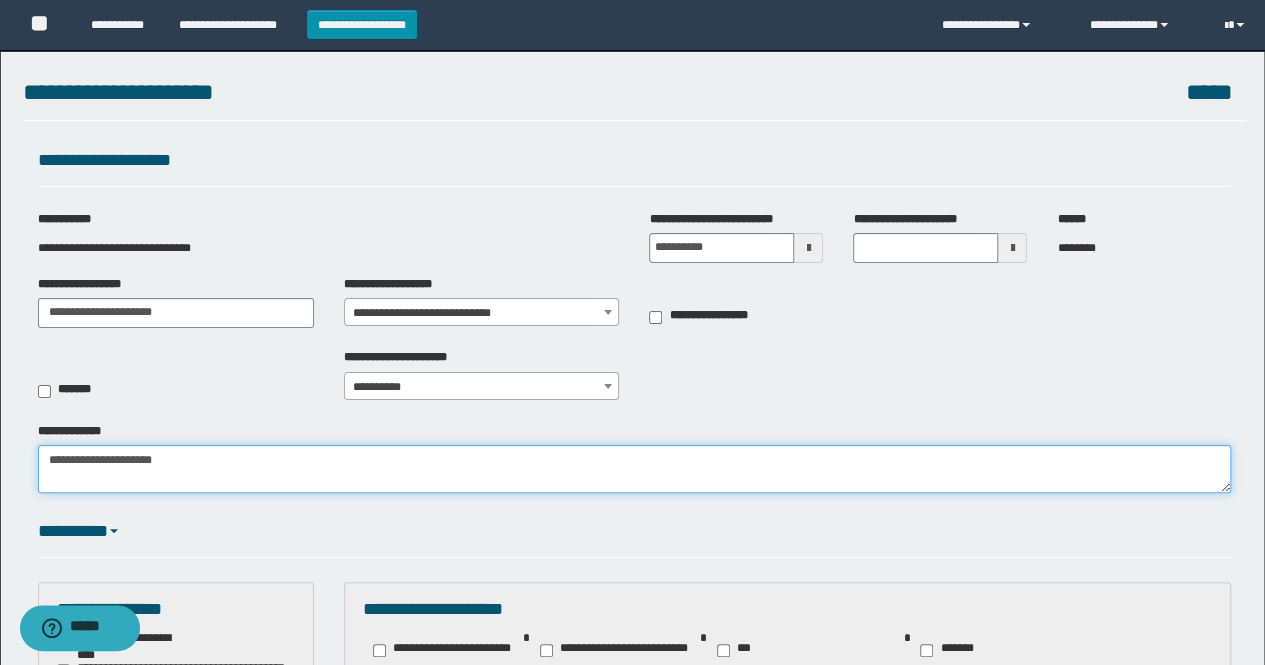click on "**********" at bounding box center (635, 469) 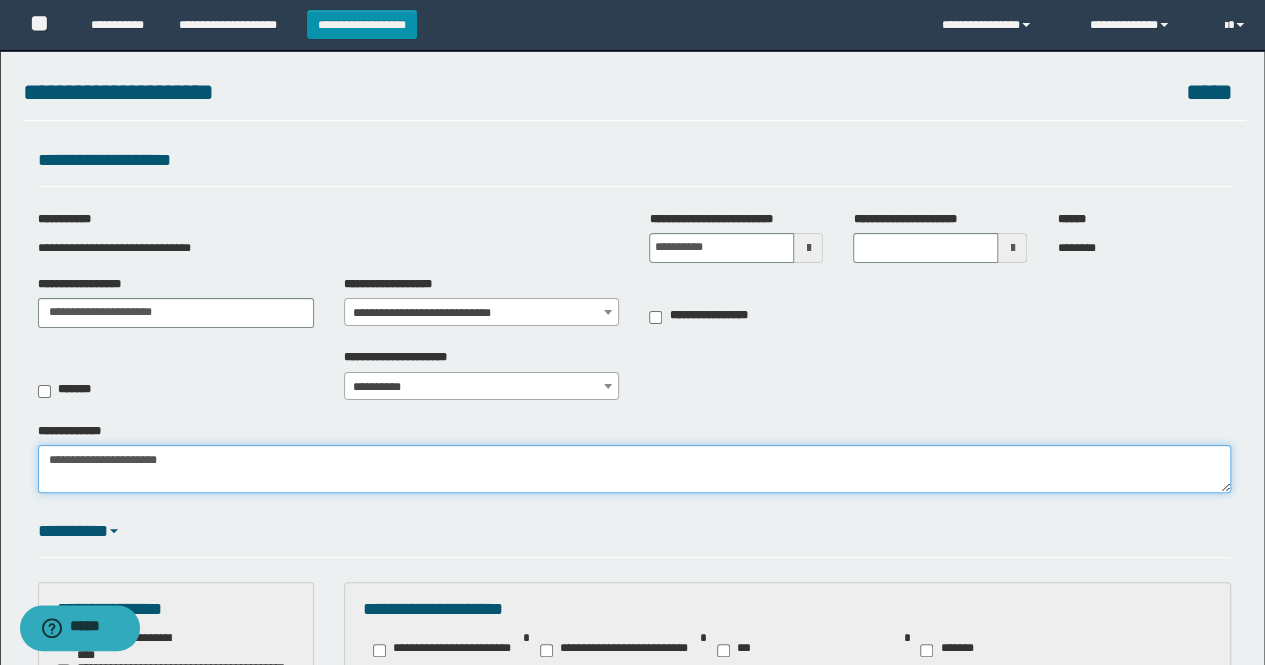 paste on "**********" 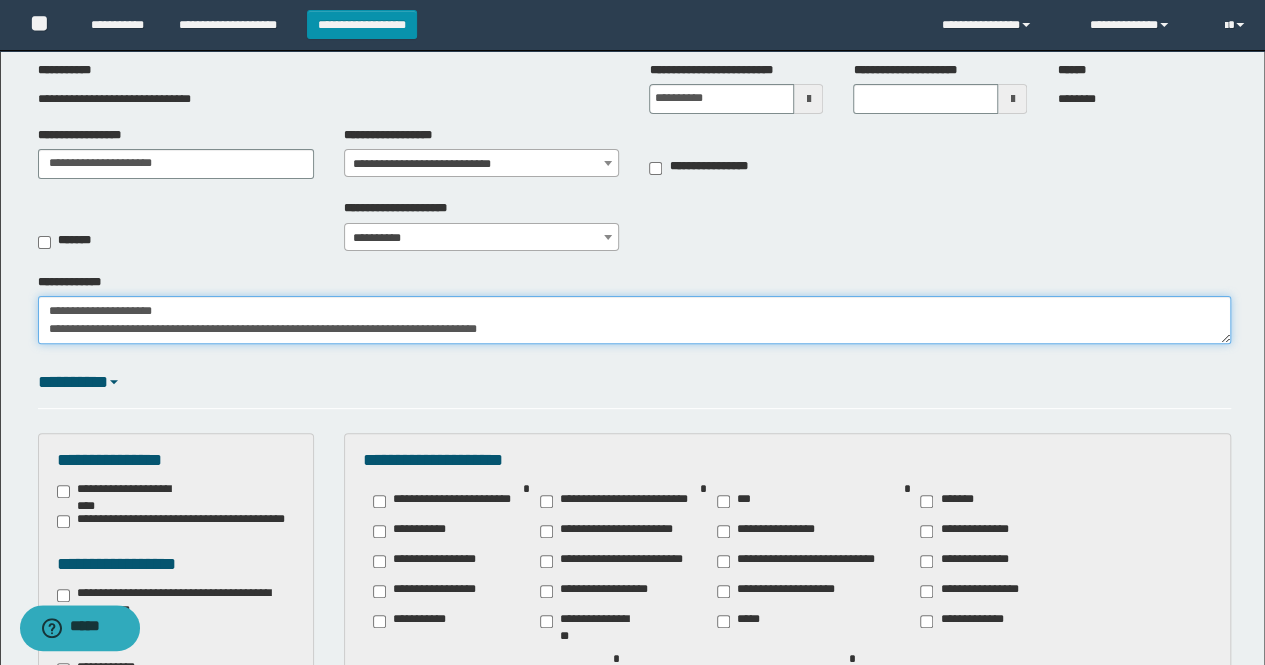 scroll, scrollTop: 300, scrollLeft: 0, axis: vertical 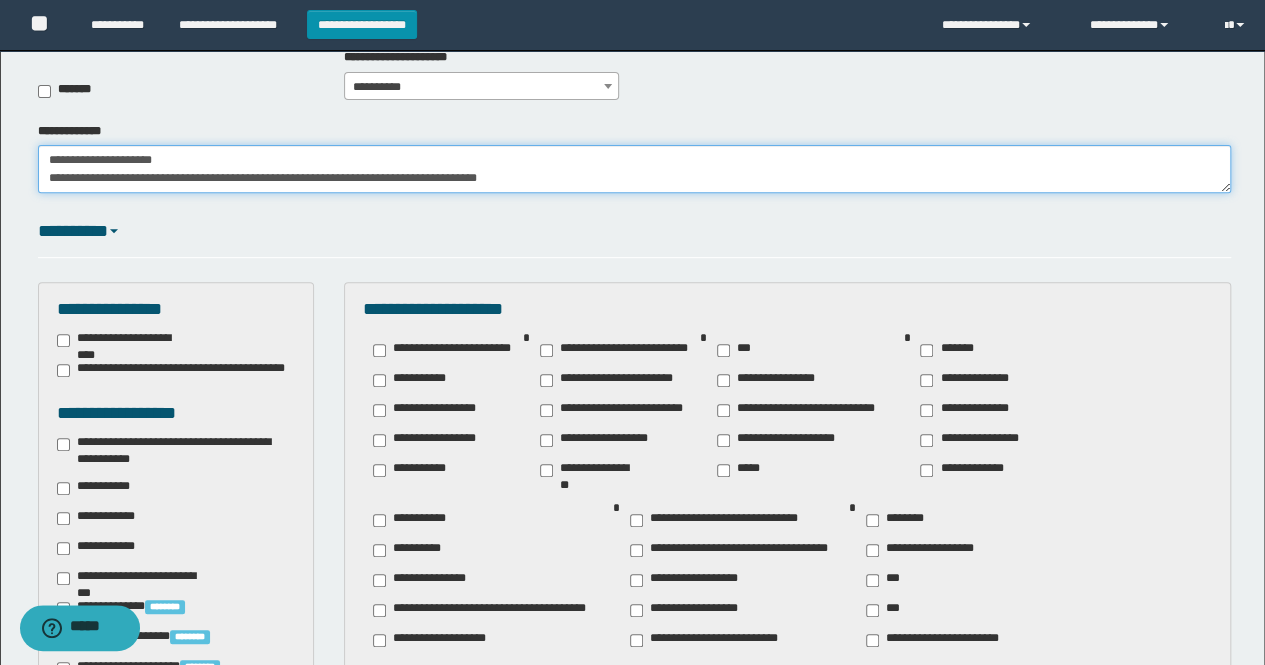 type on "**********" 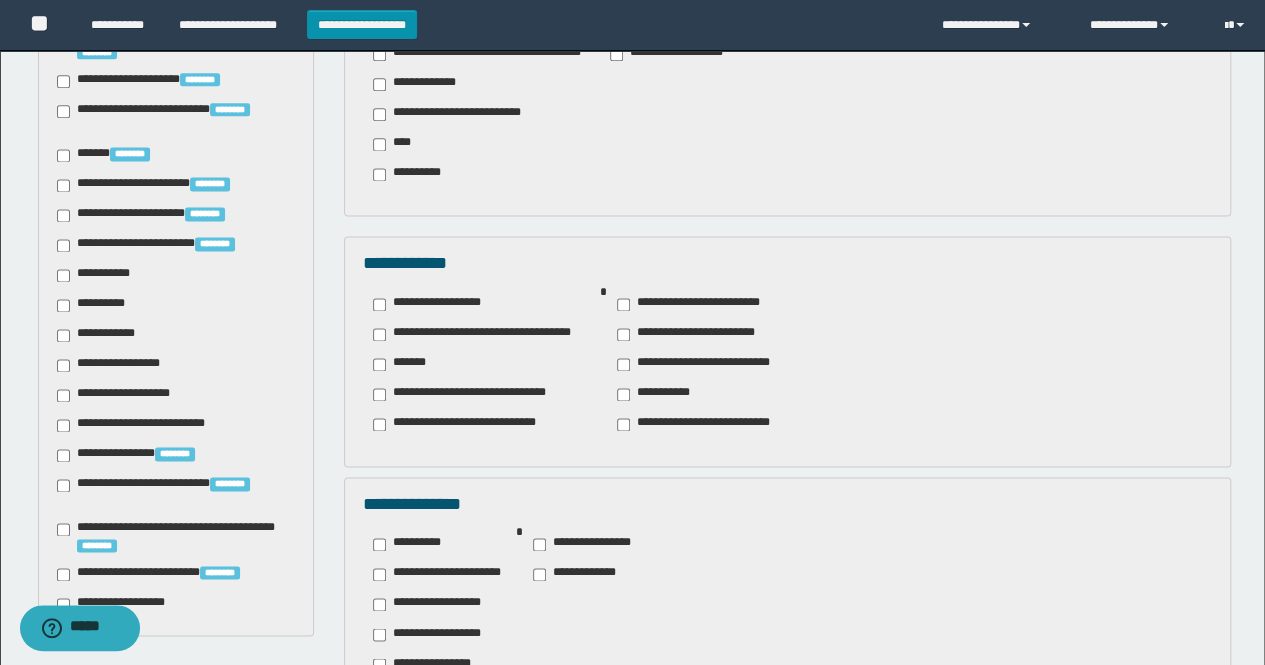 scroll, scrollTop: 144, scrollLeft: 0, axis: vertical 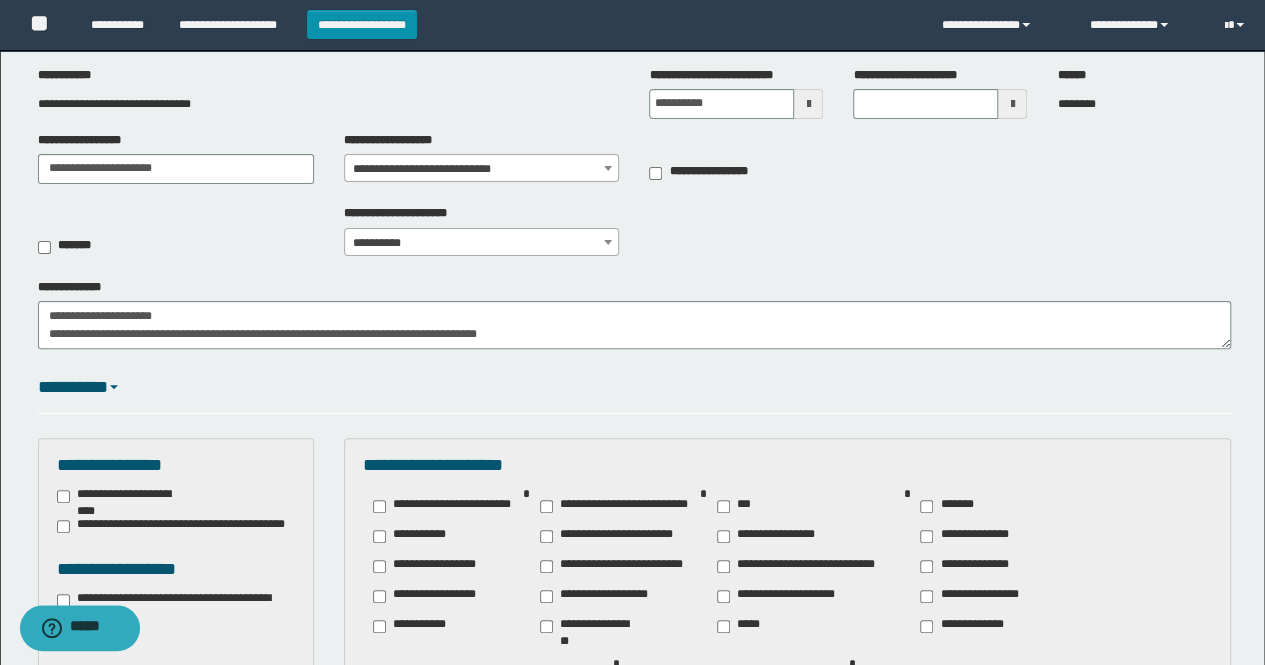 click on "*********" at bounding box center [635, 388] 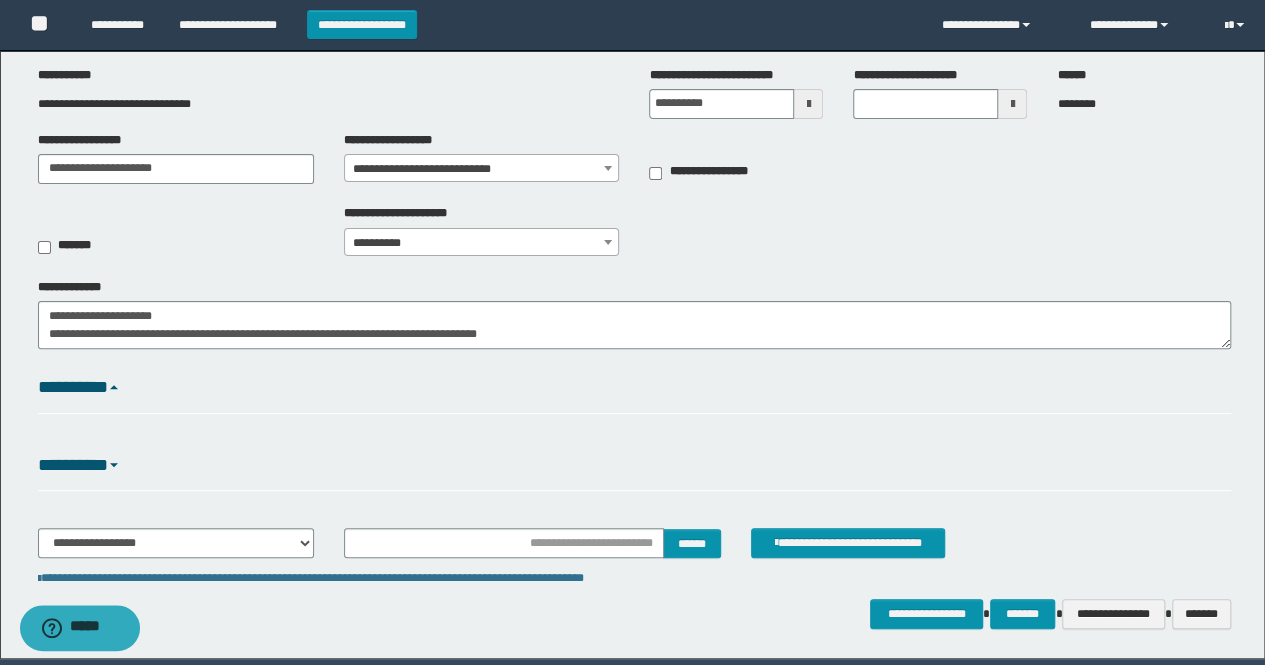 click on "*********" at bounding box center [635, 388] 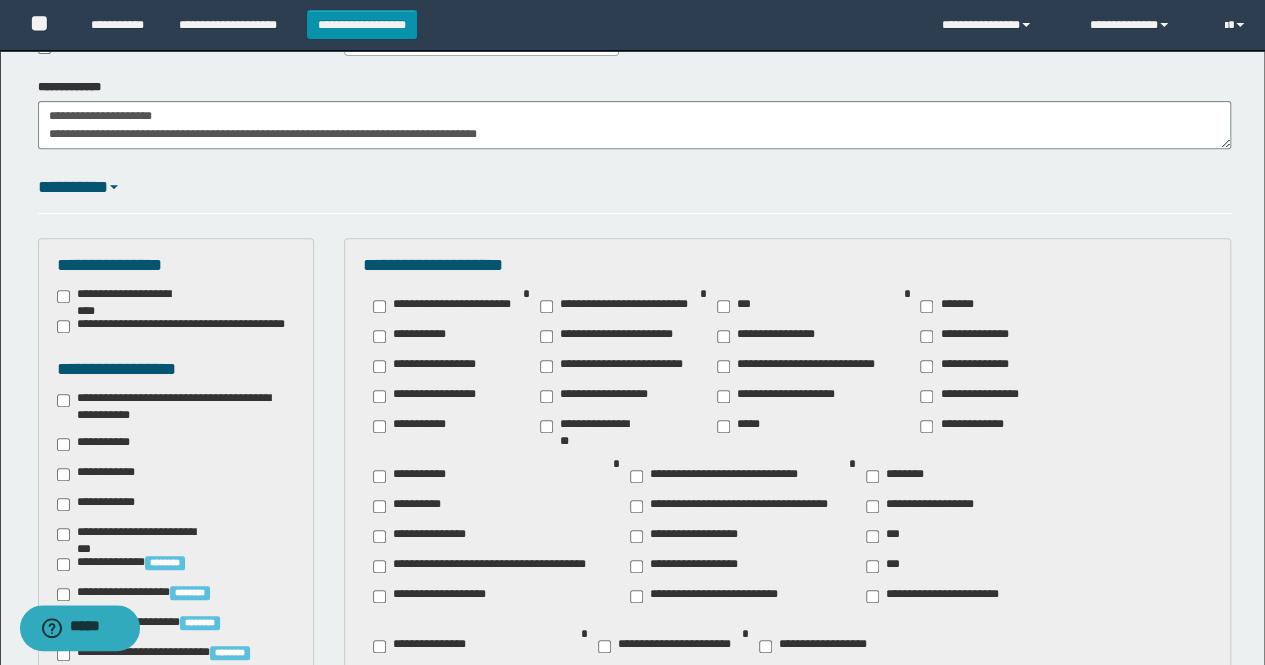 scroll, scrollTop: 824, scrollLeft: 0, axis: vertical 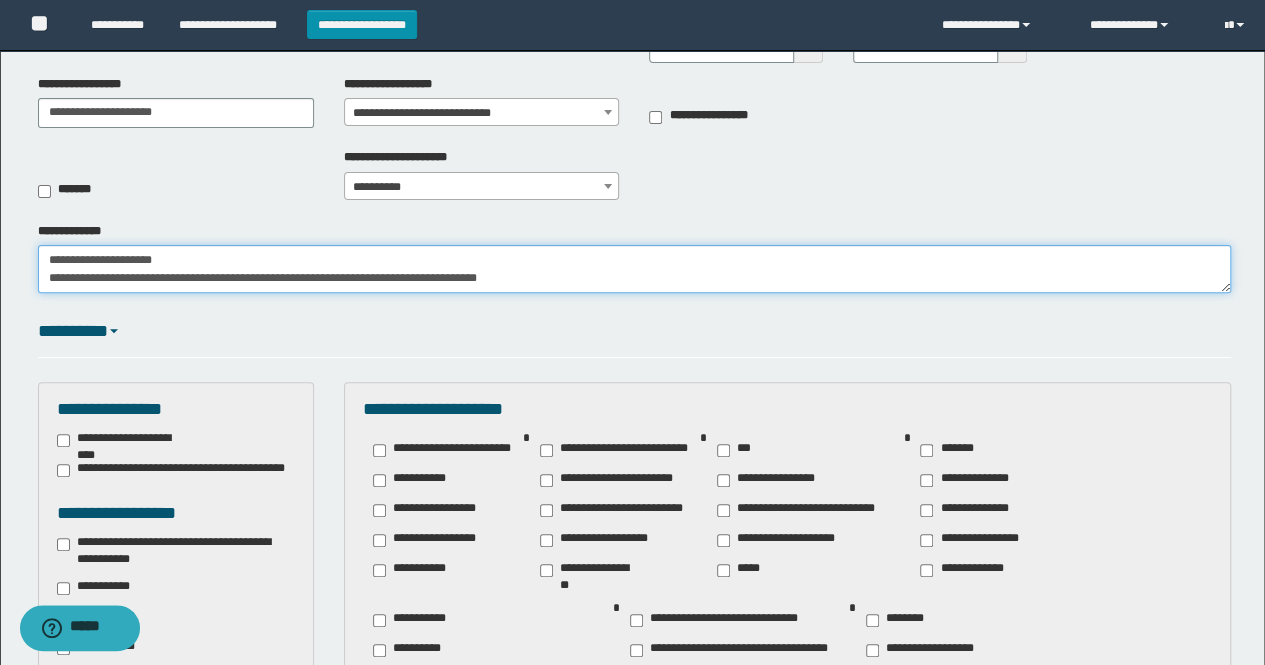 drag, startPoint x: 424, startPoint y: 276, endPoint x: 455, endPoint y: 272, distance: 31.257 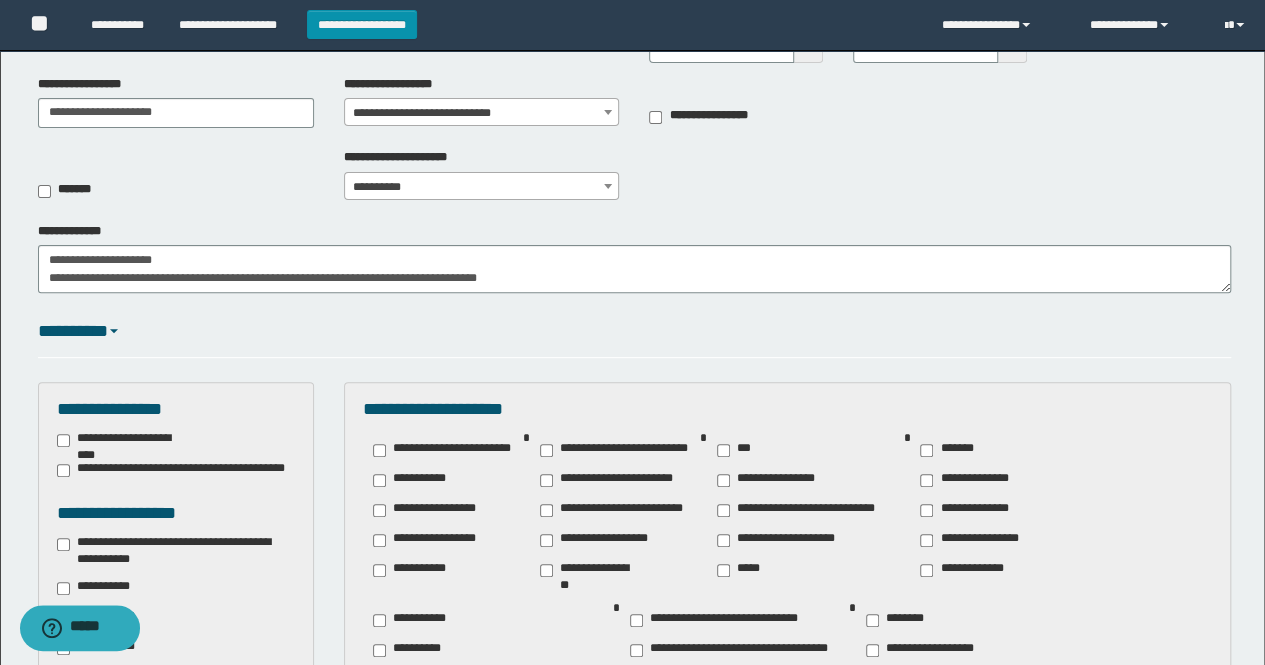 click on "*********" at bounding box center [635, 339] 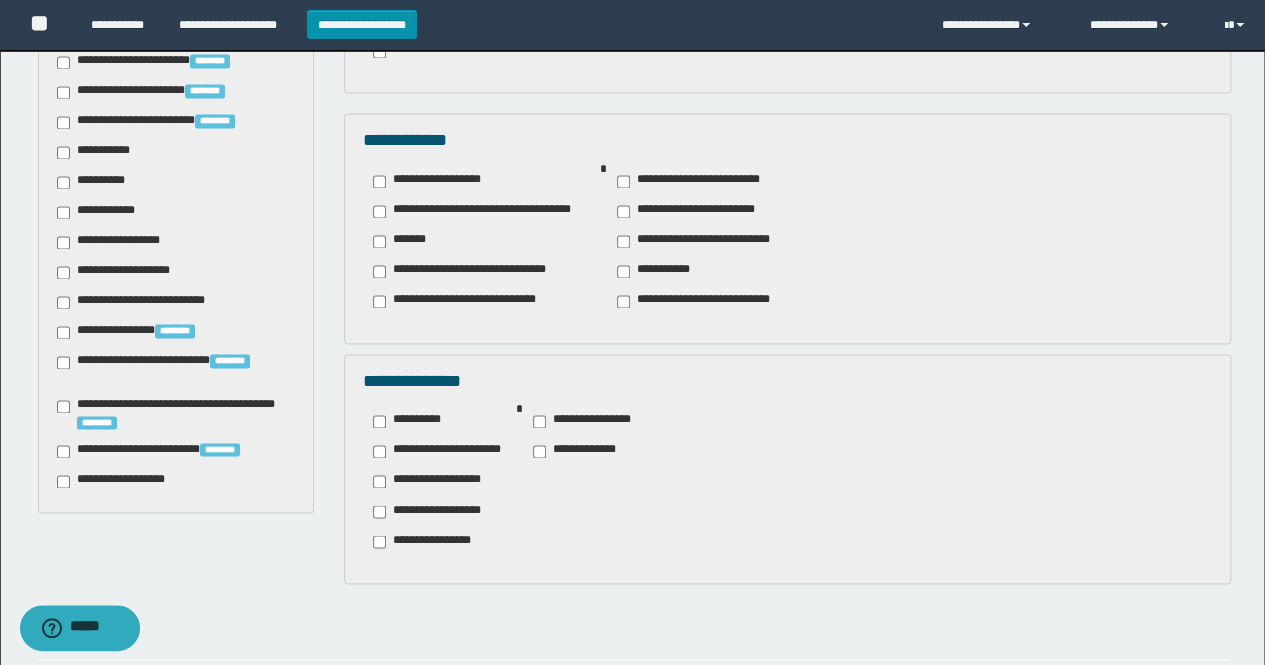 scroll, scrollTop: 1636, scrollLeft: 0, axis: vertical 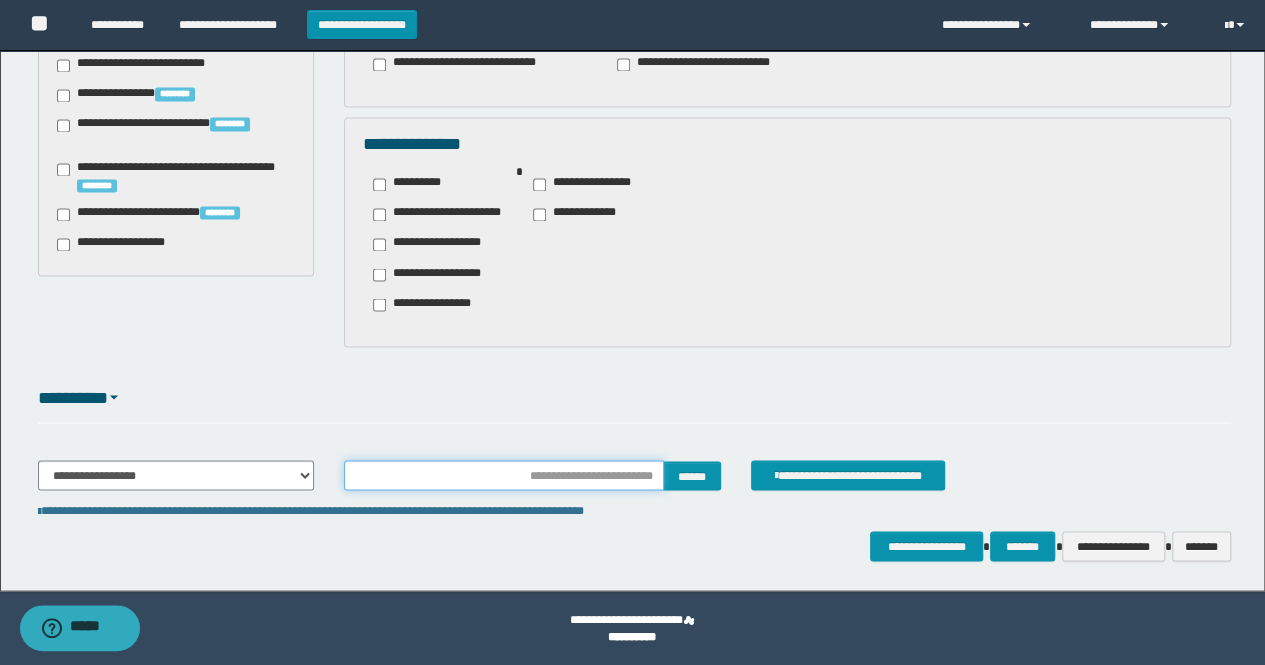 click at bounding box center (504, 475) 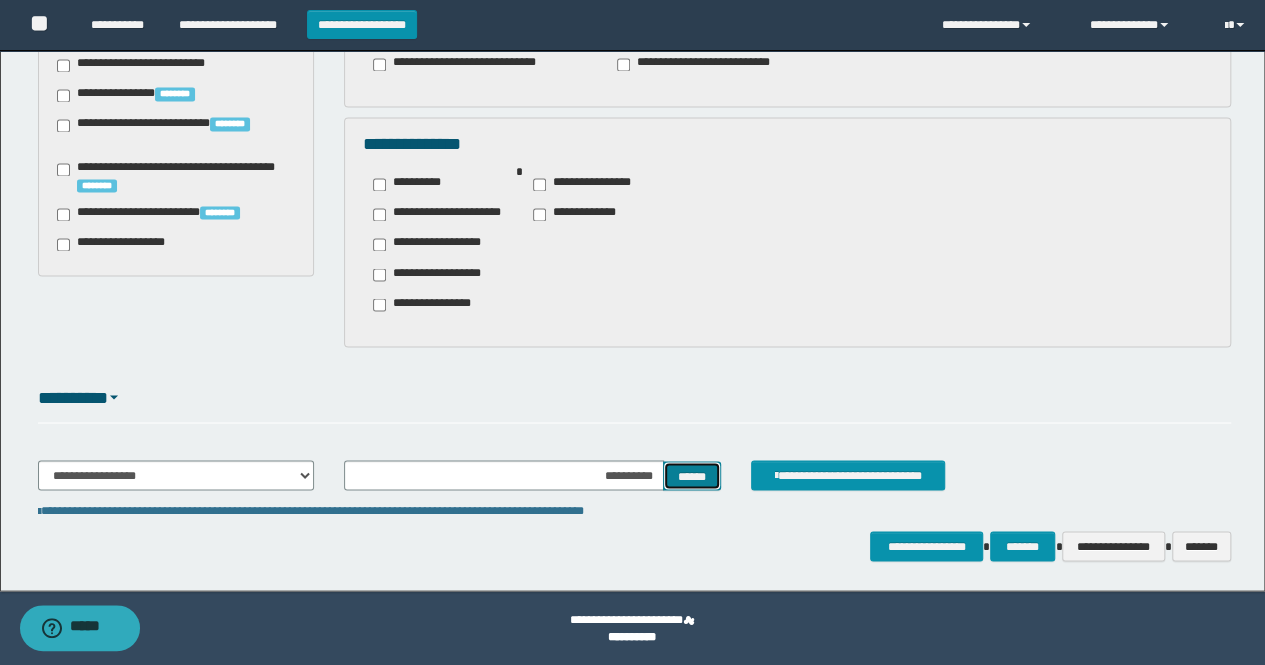 click on "******" at bounding box center [692, 475] 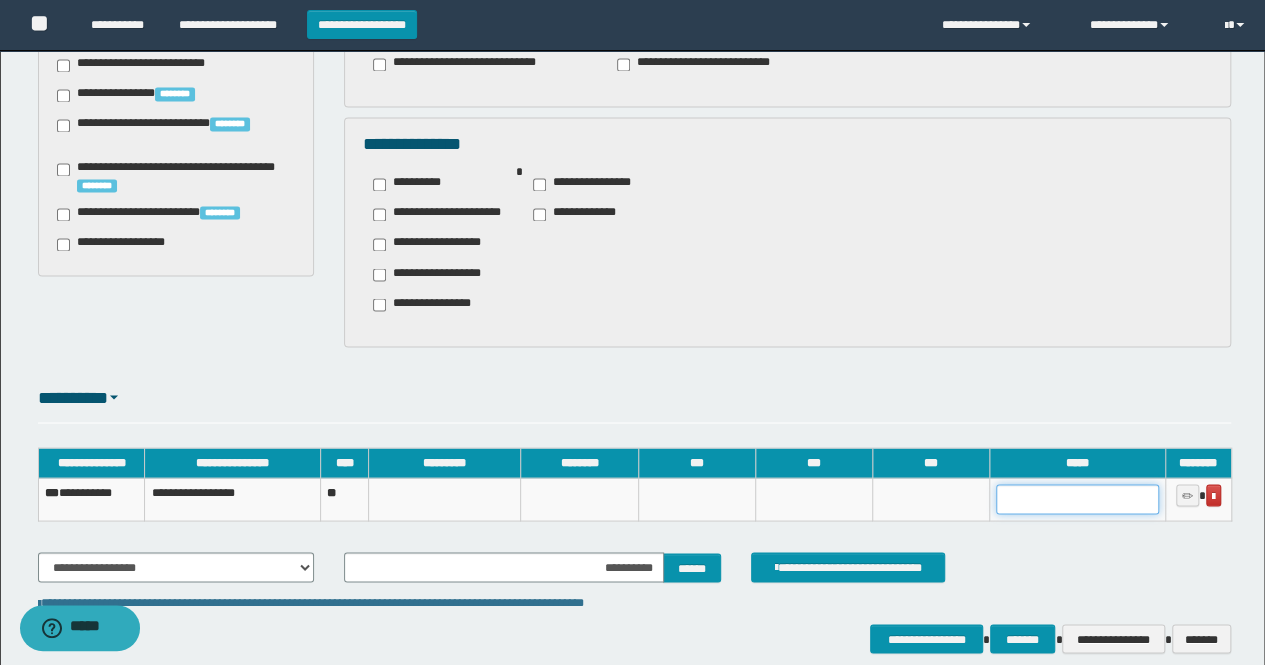 click at bounding box center [1077, 499] 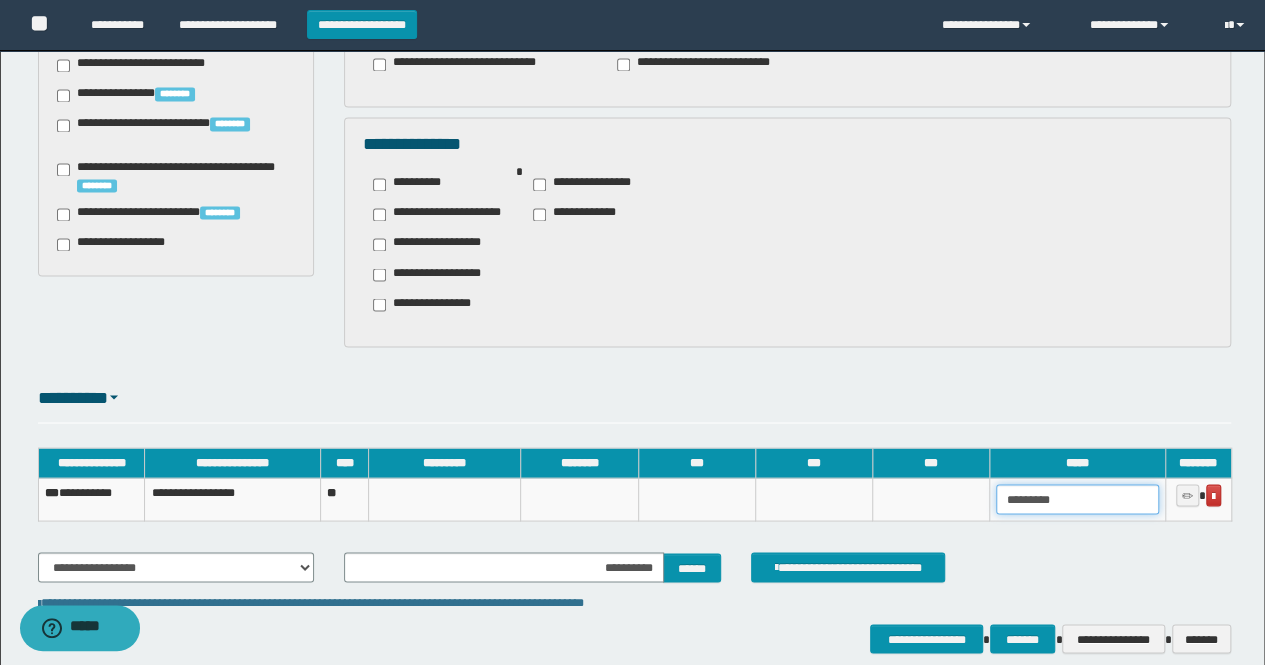 click on "********" at bounding box center (1077, 499) 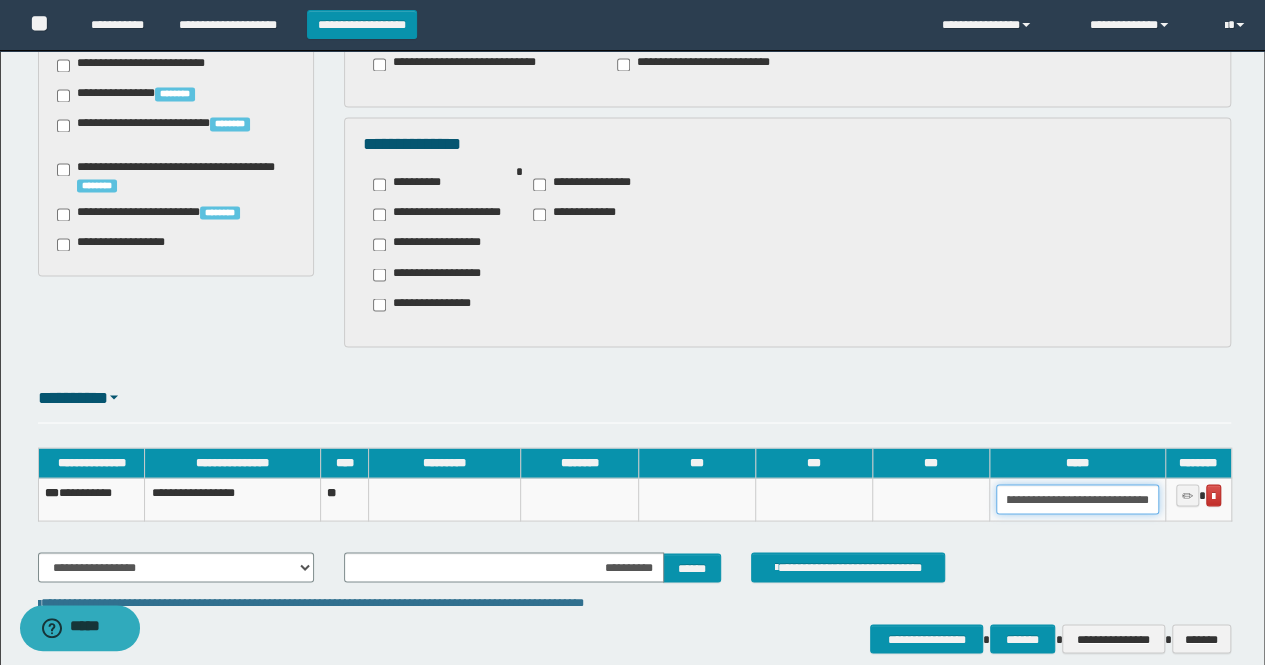 scroll, scrollTop: 0, scrollLeft: 44, axis: horizontal 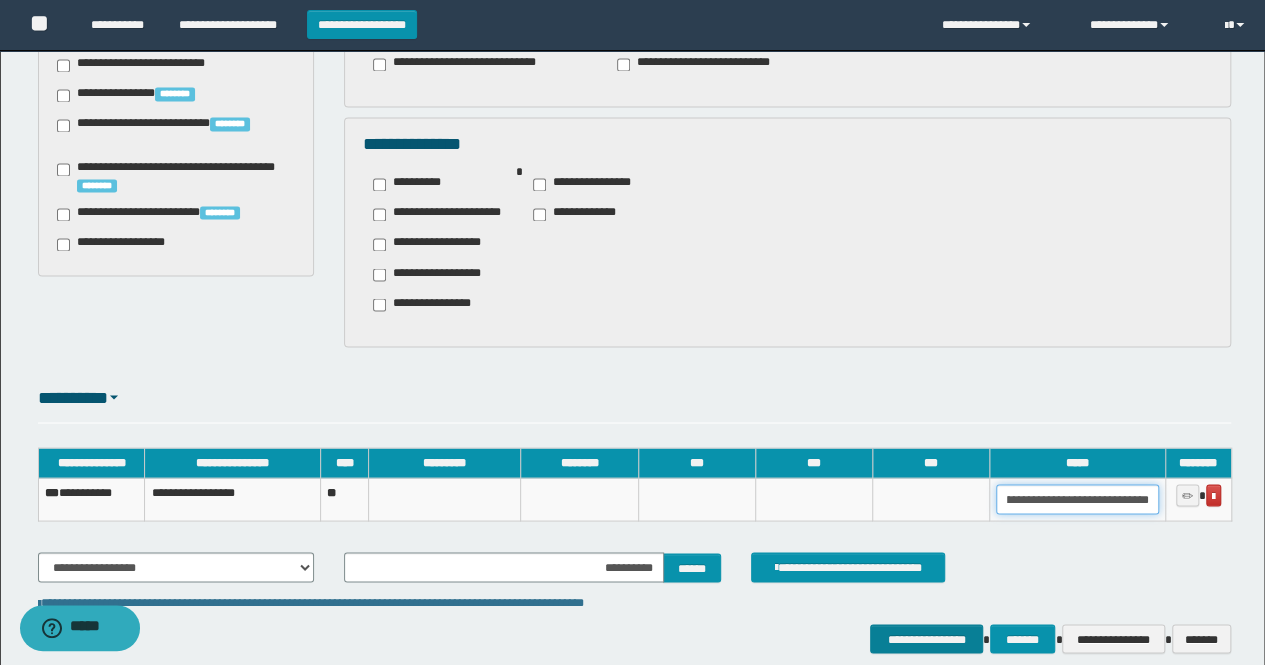 type on "**********" 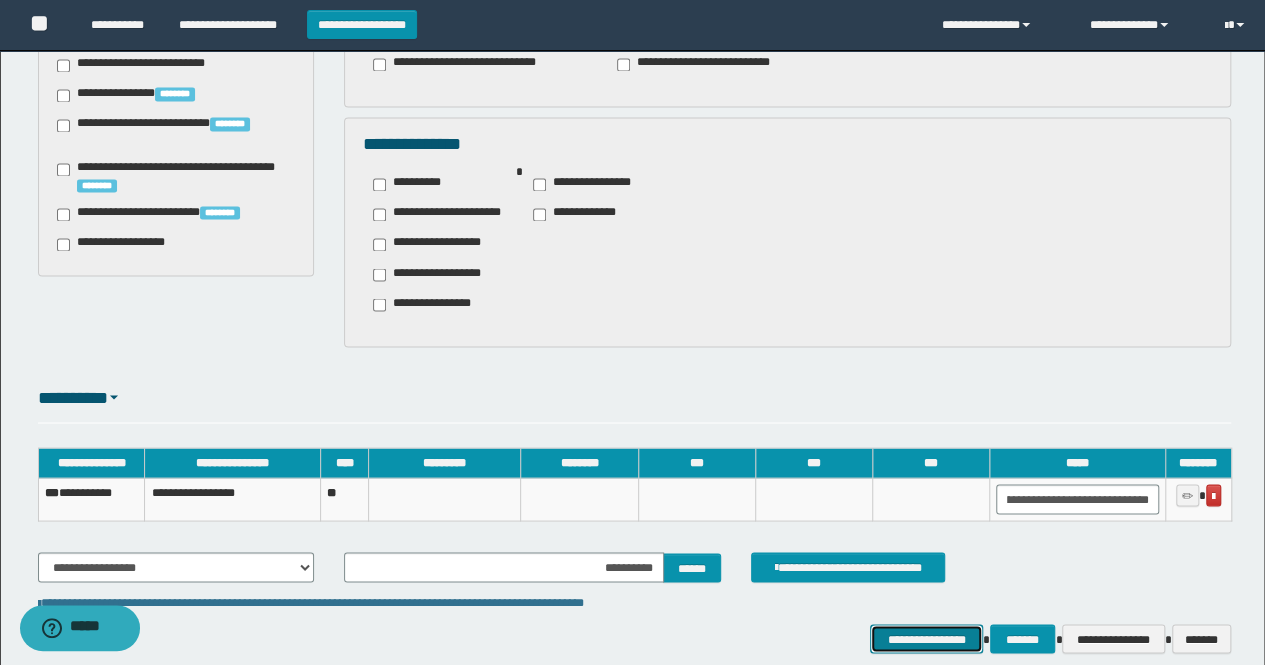 scroll, scrollTop: 0, scrollLeft: 0, axis: both 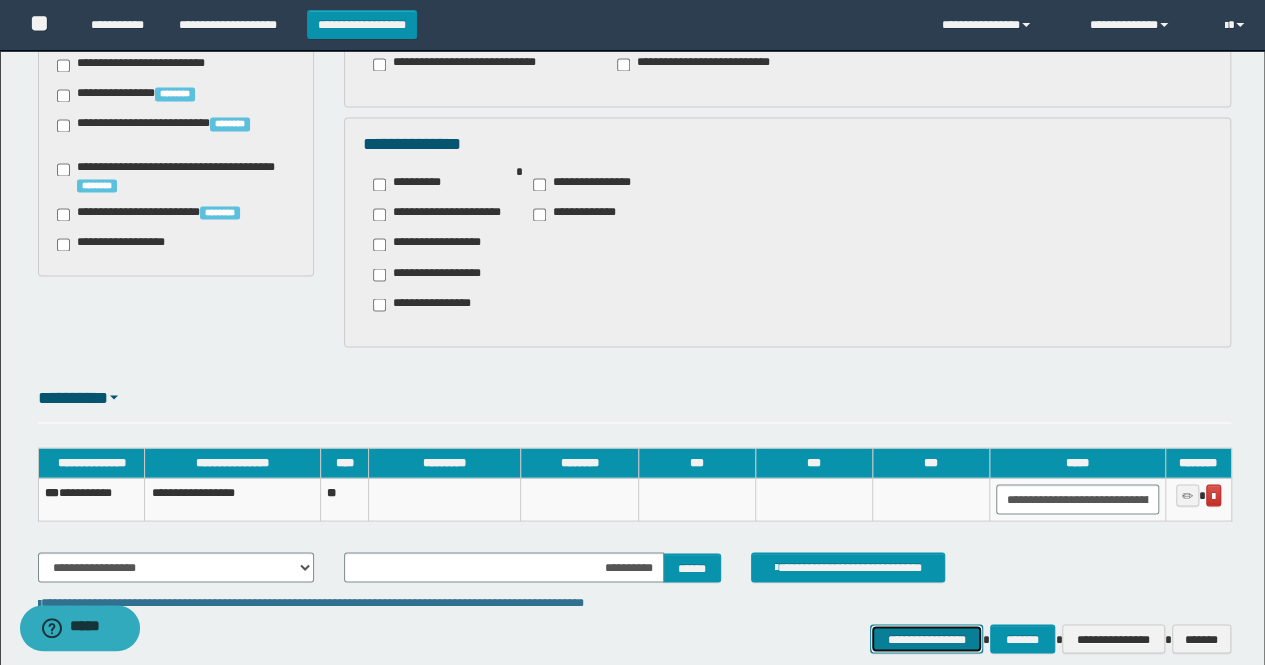 click on "**********" at bounding box center (926, 638) 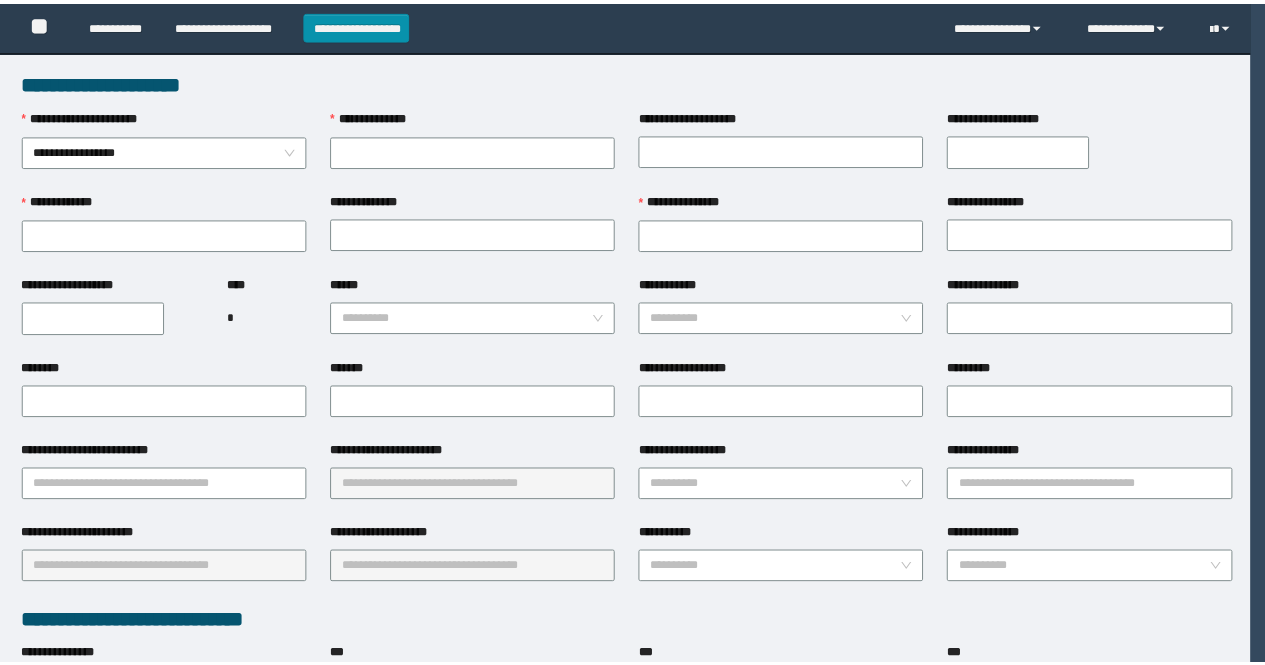 scroll, scrollTop: 0, scrollLeft: 0, axis: both 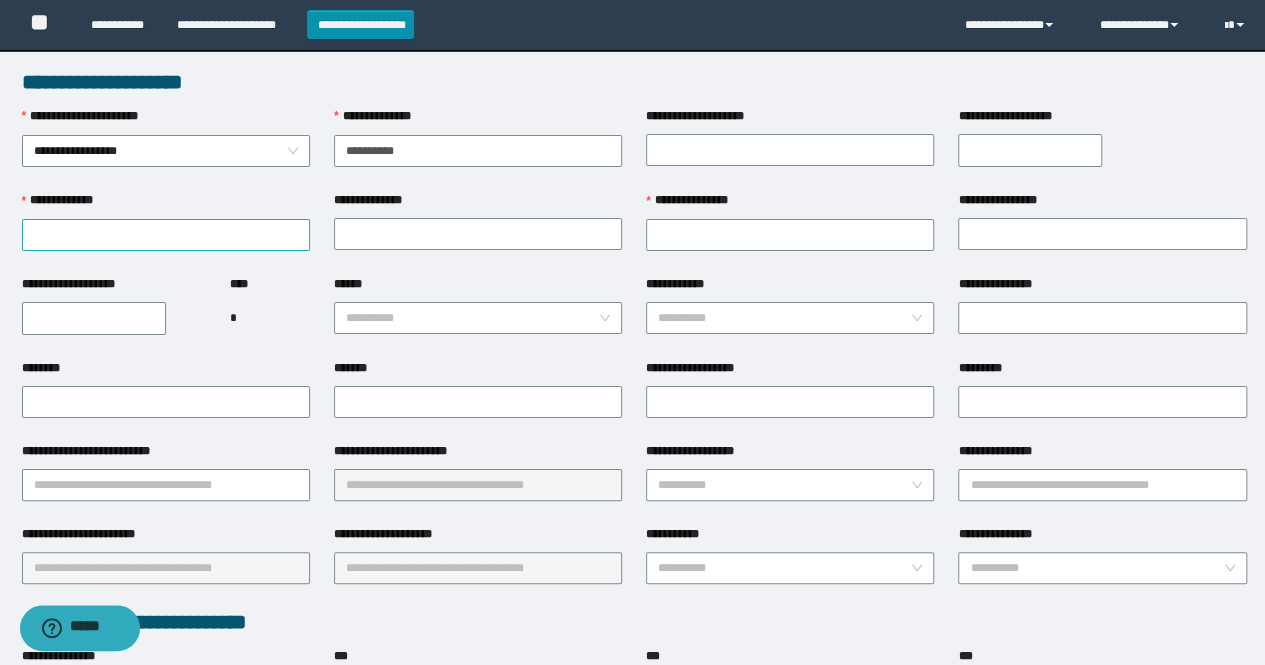 type on "**********" 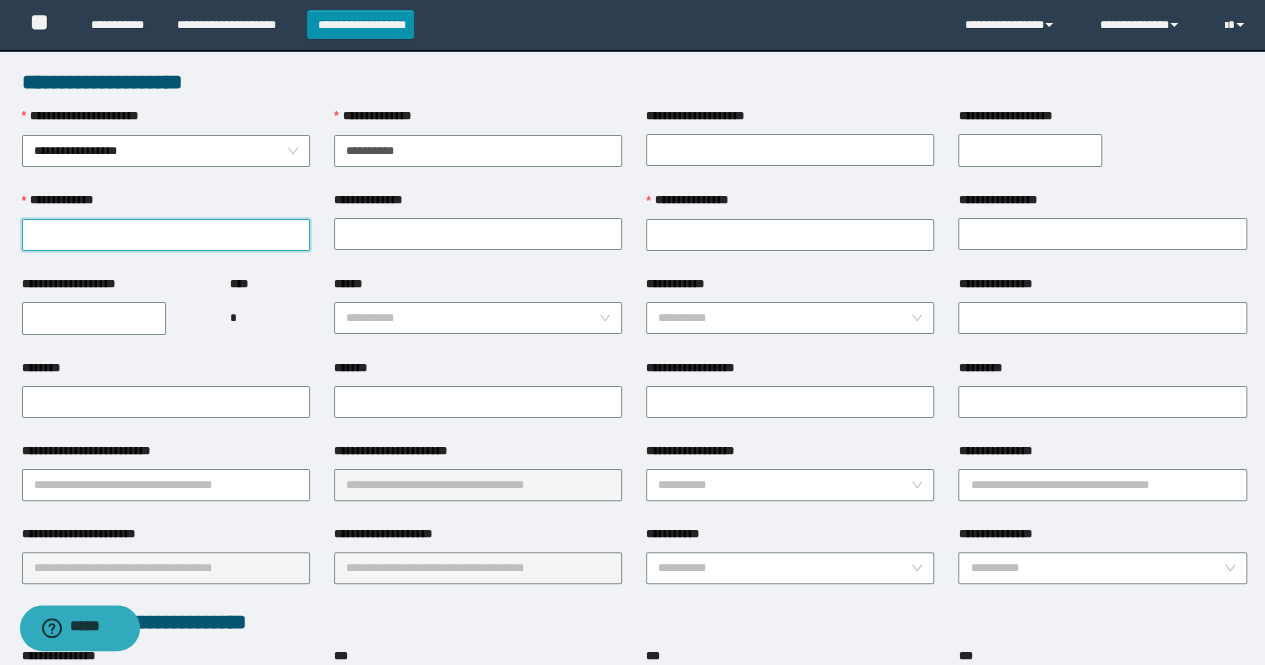 click on "**********" at bounding box center [166, 235] 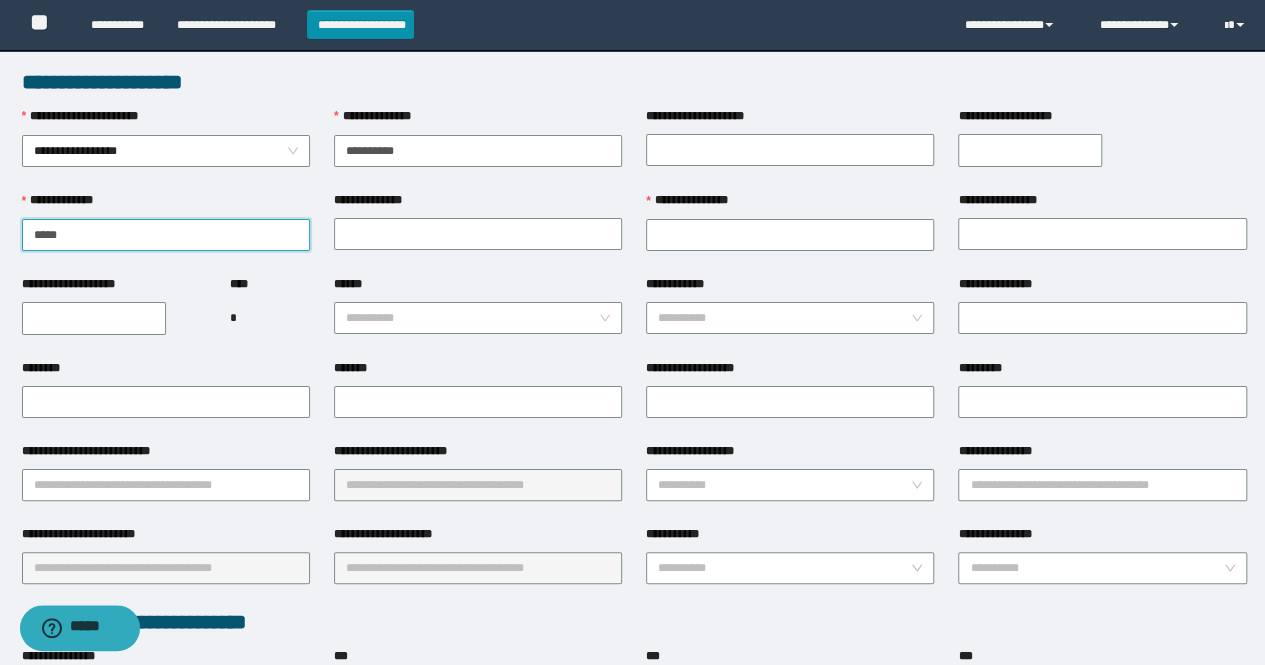 type on "*****" 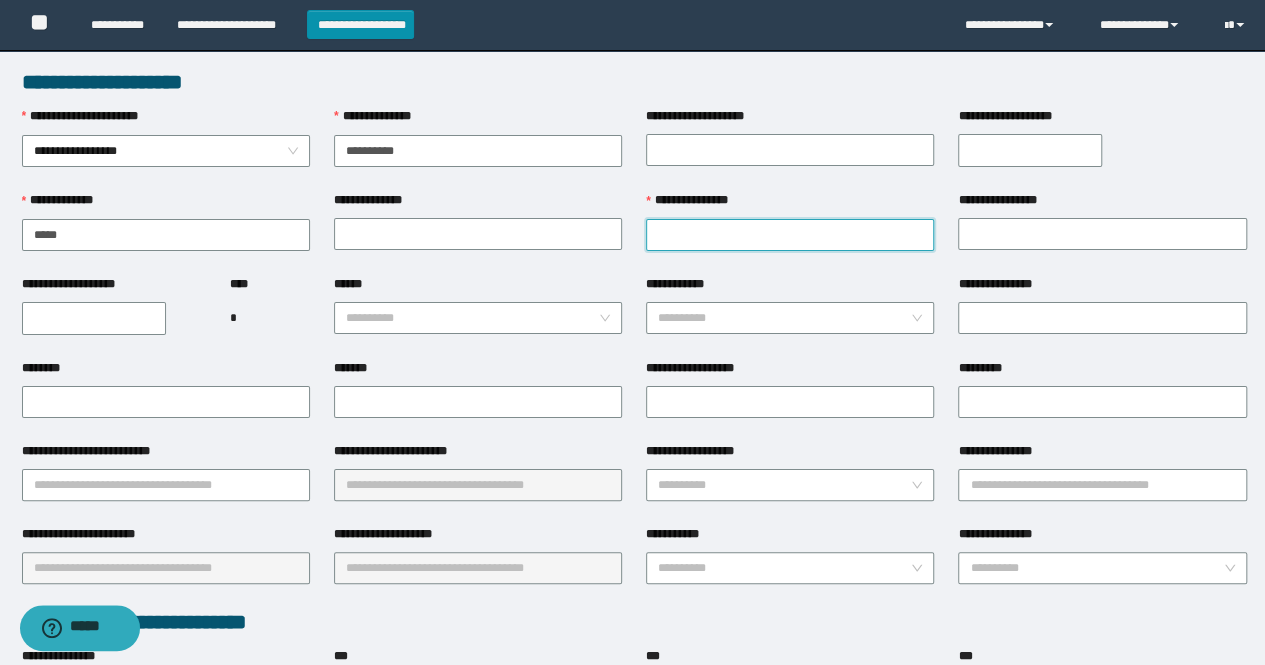 click on "**********" at bounding box center [790, 235] 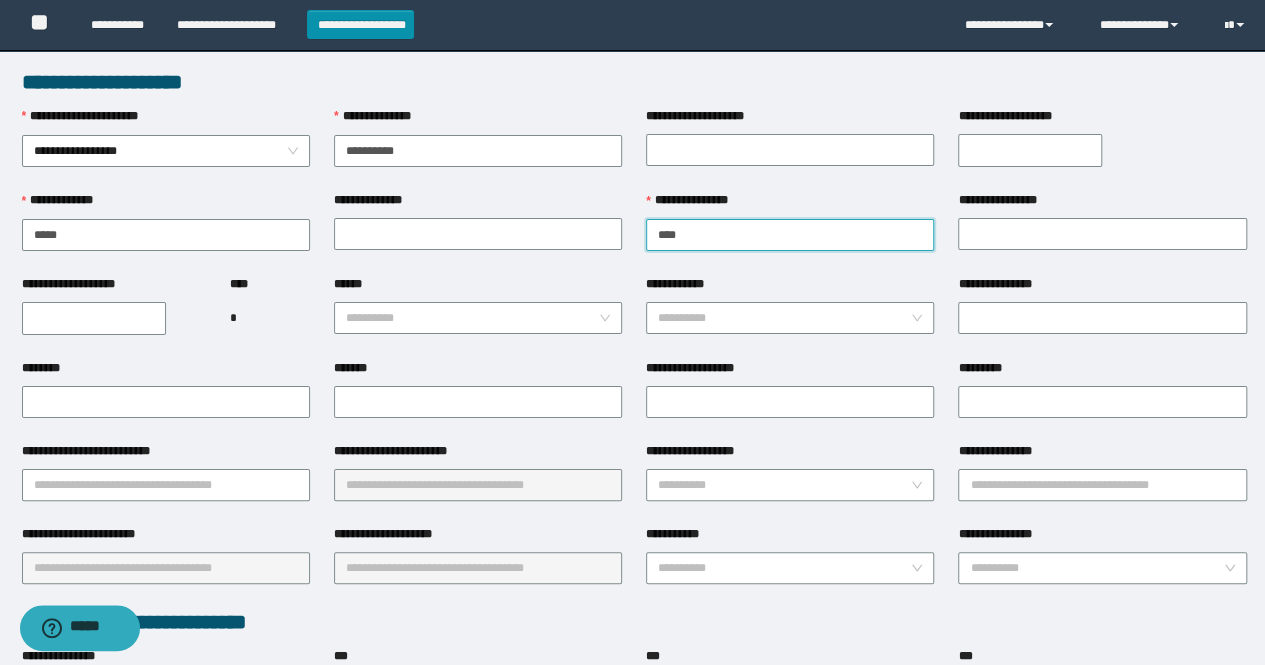 type on "****" 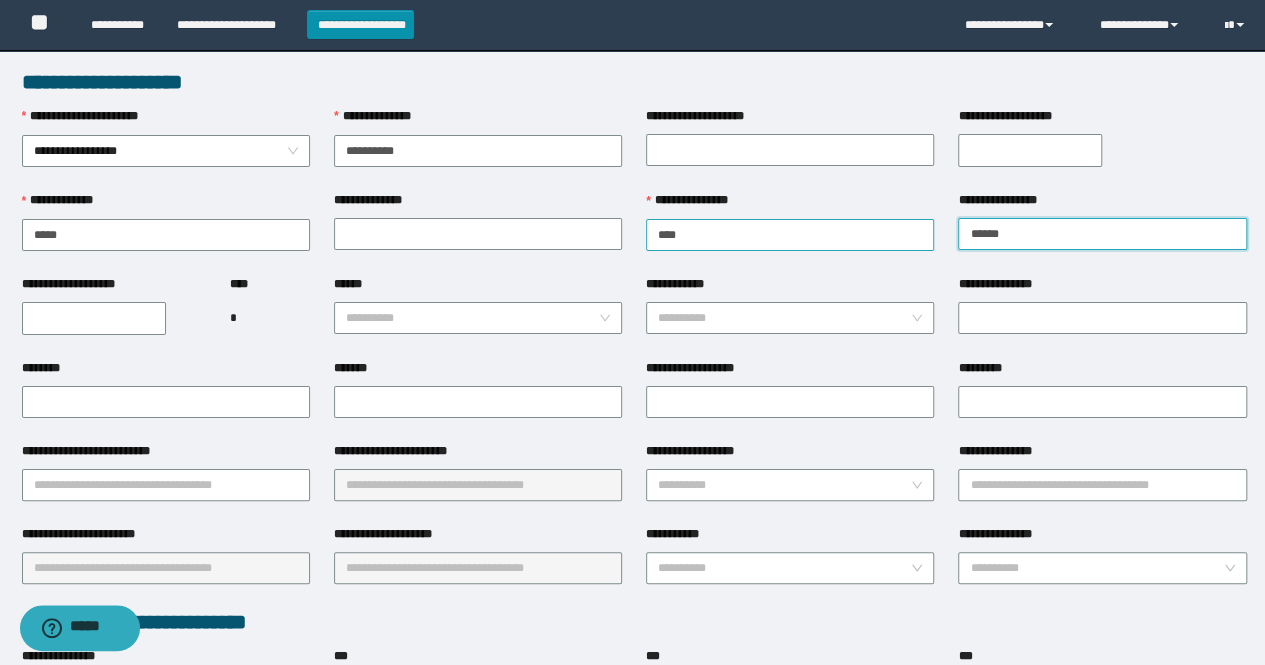 type on "******" 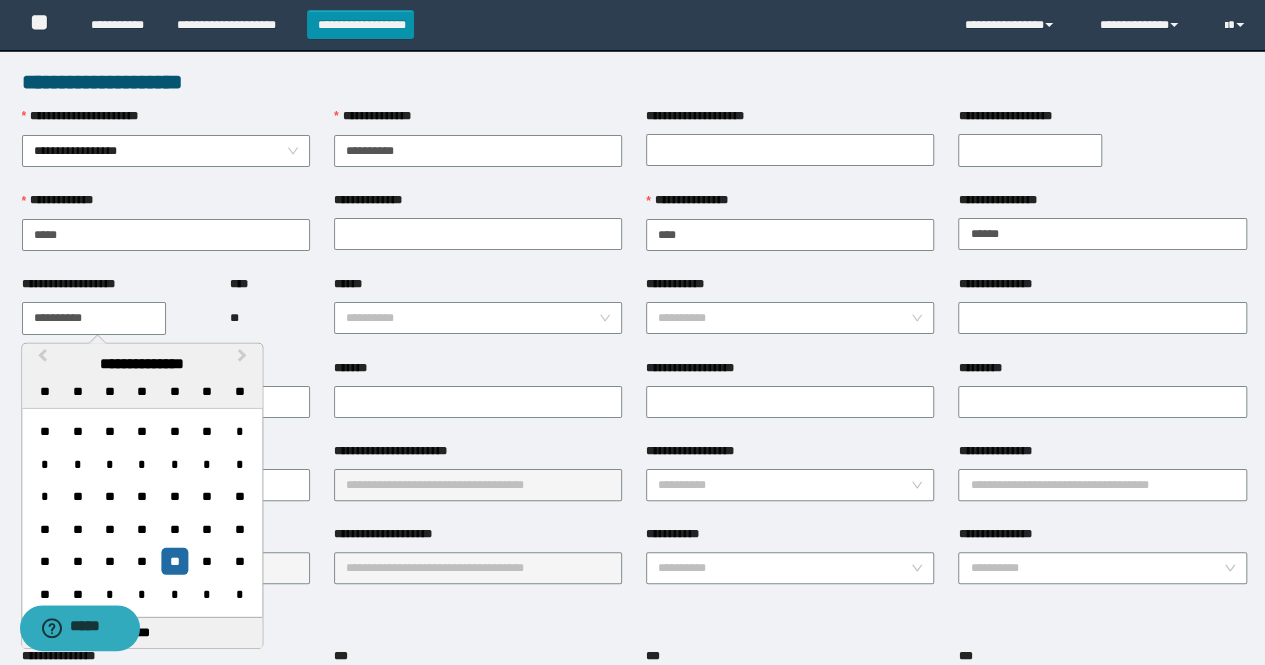 type on "**********" 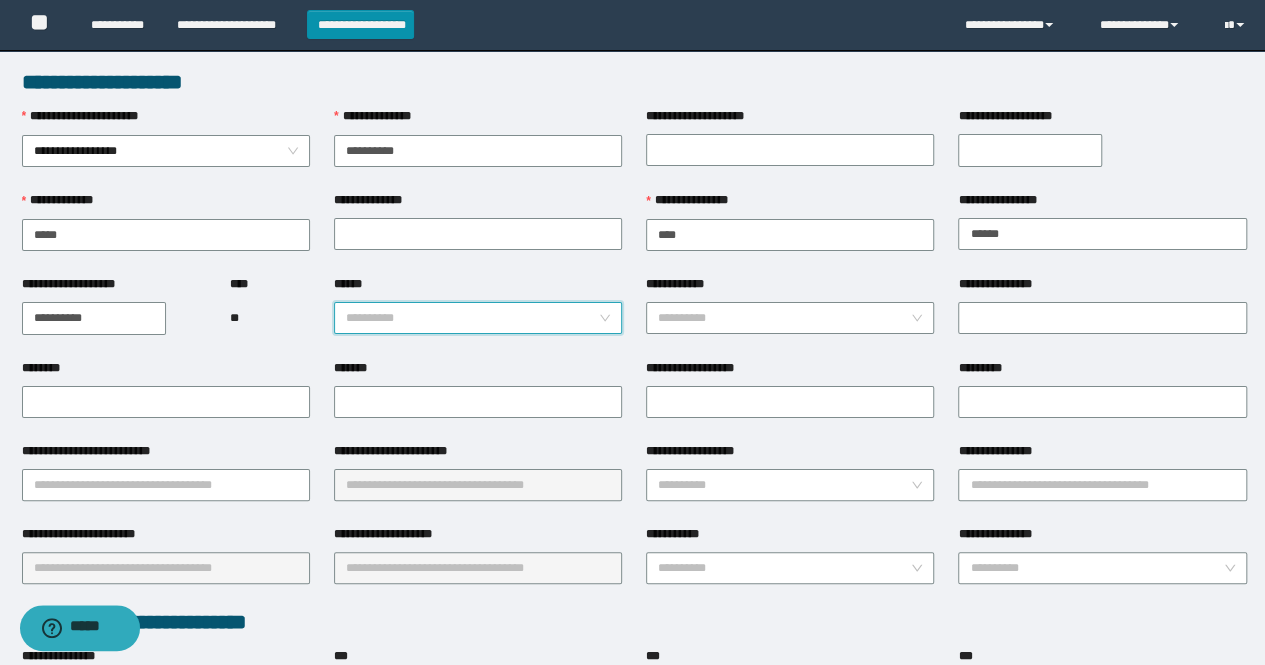 click on "******" at bounding box center [472, 318] 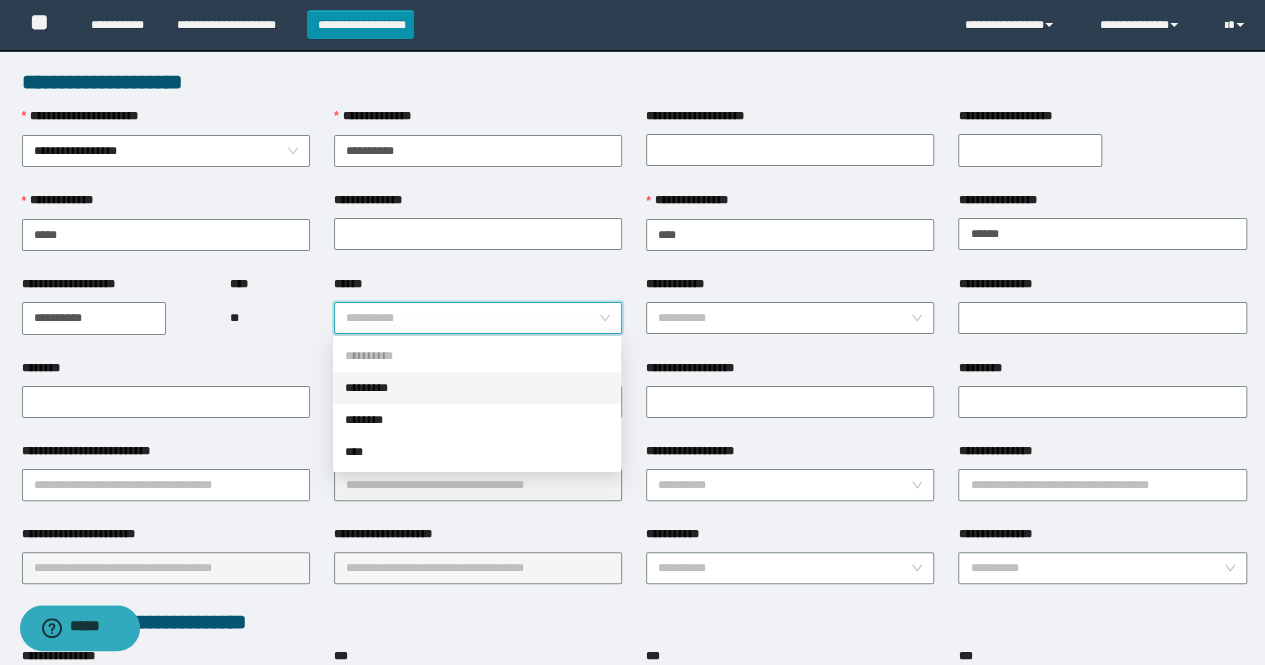 click on "*********" at bounding box center (477, 388) 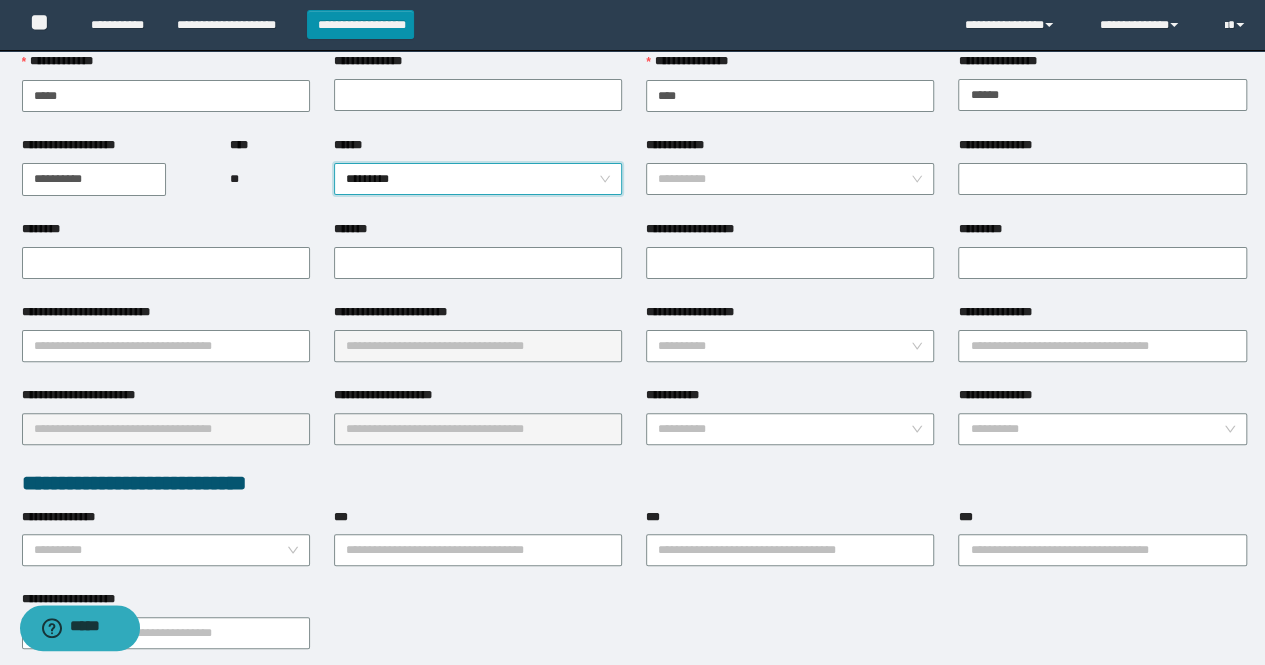 scroll, scrollTop: 200, scrollLeft: 0, axis: vertical 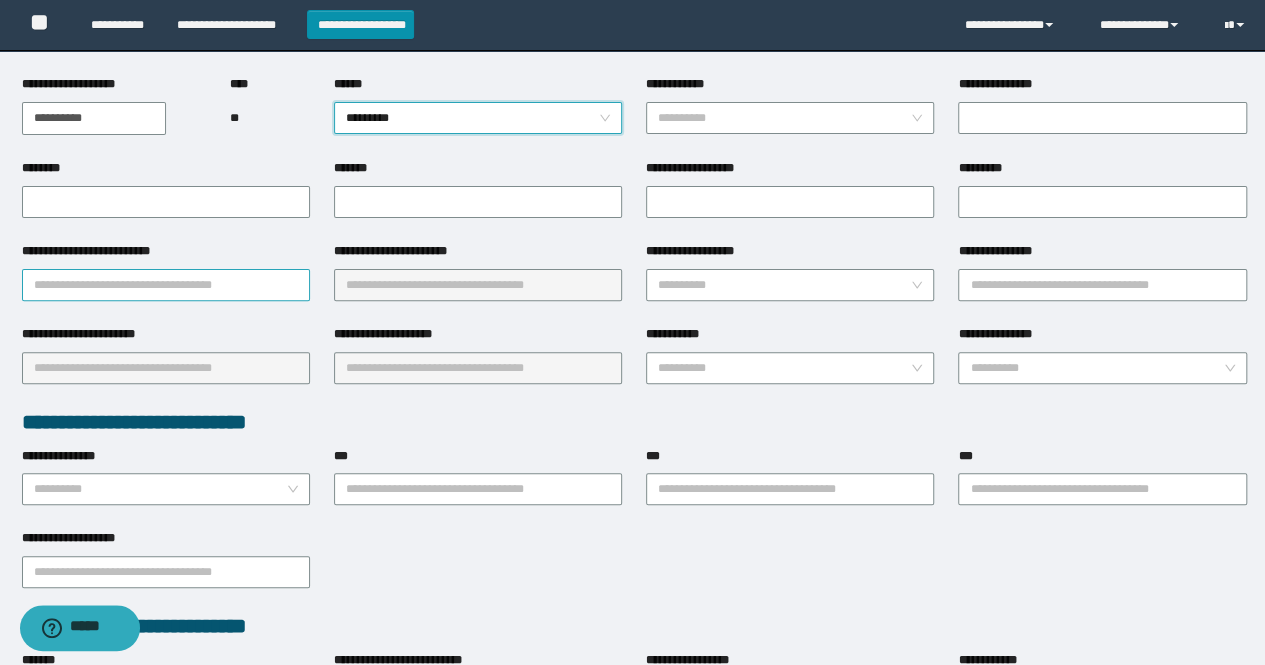 click on "**********" at bounding box center [166, 285] 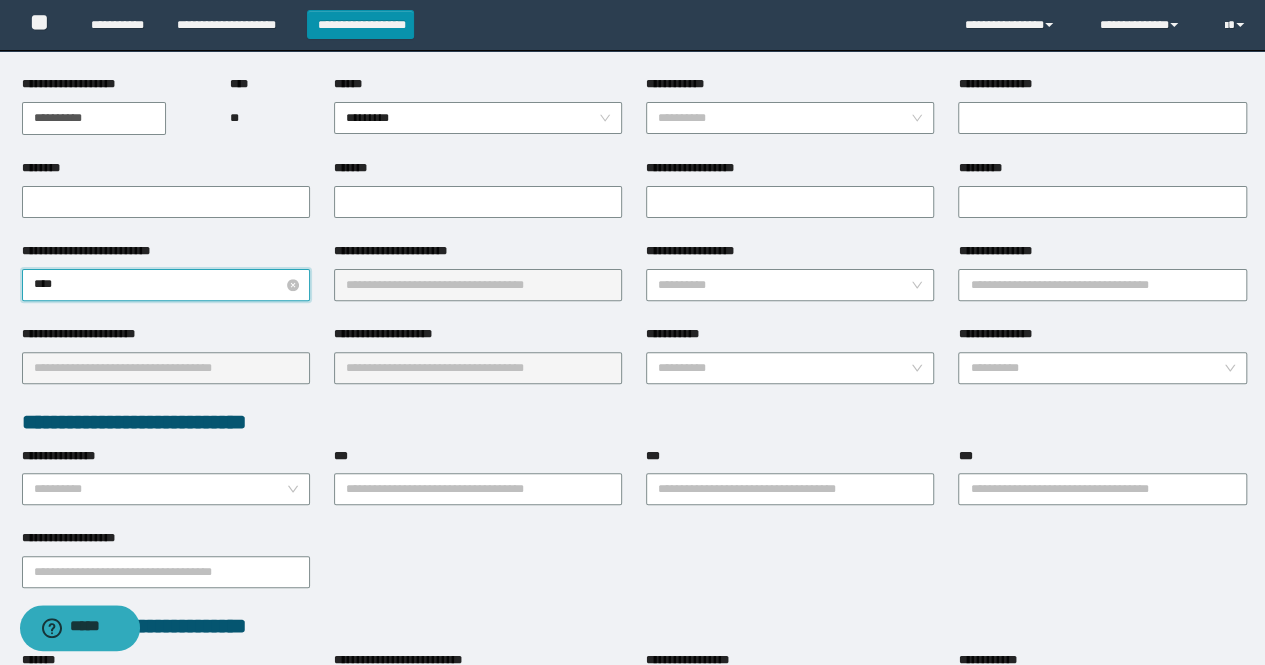 type on "*****" 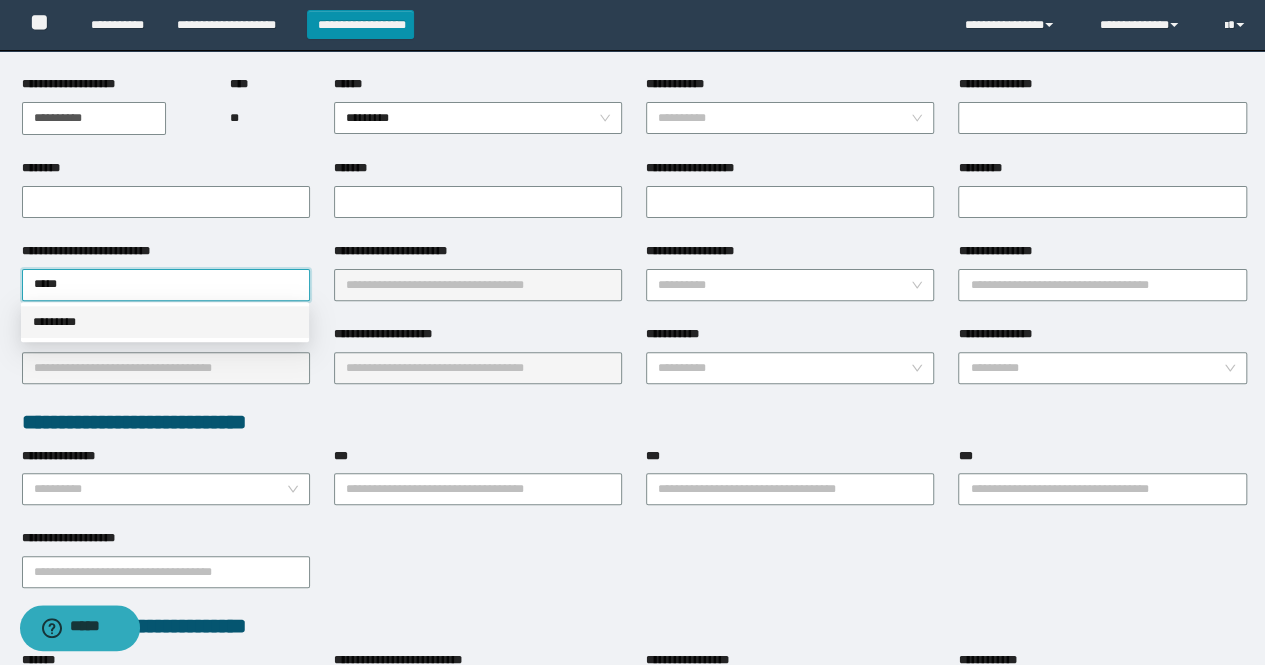 click on "*********" at bounding box center (165, 322) 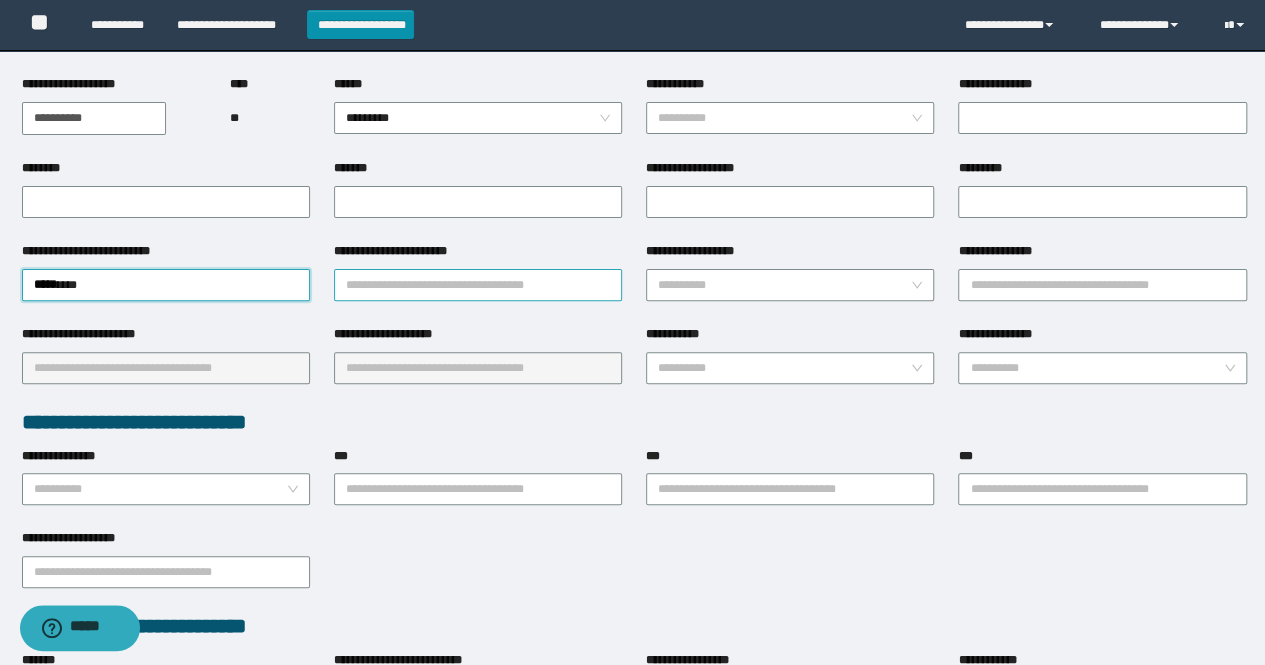 drag, startPoint x: 407, startPoint y: 282, endPoint x: 419, endPoint y: 289, distance: 13.892444 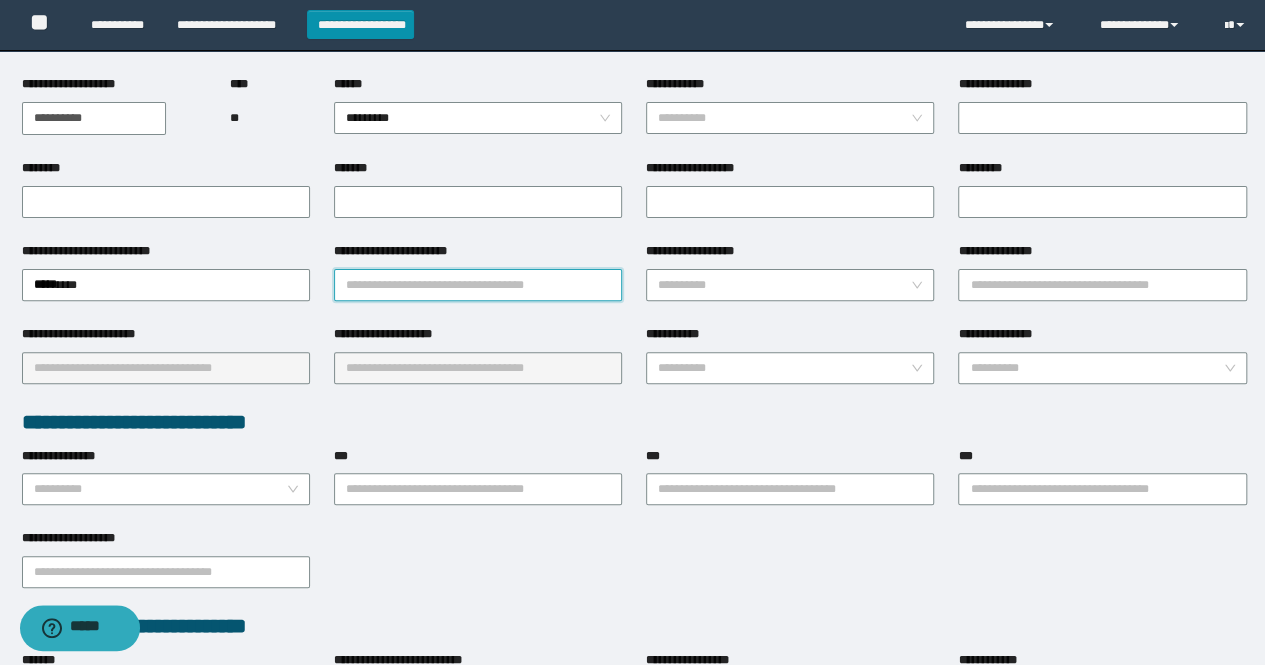 click on "**********" at bounding box center [478, 285] 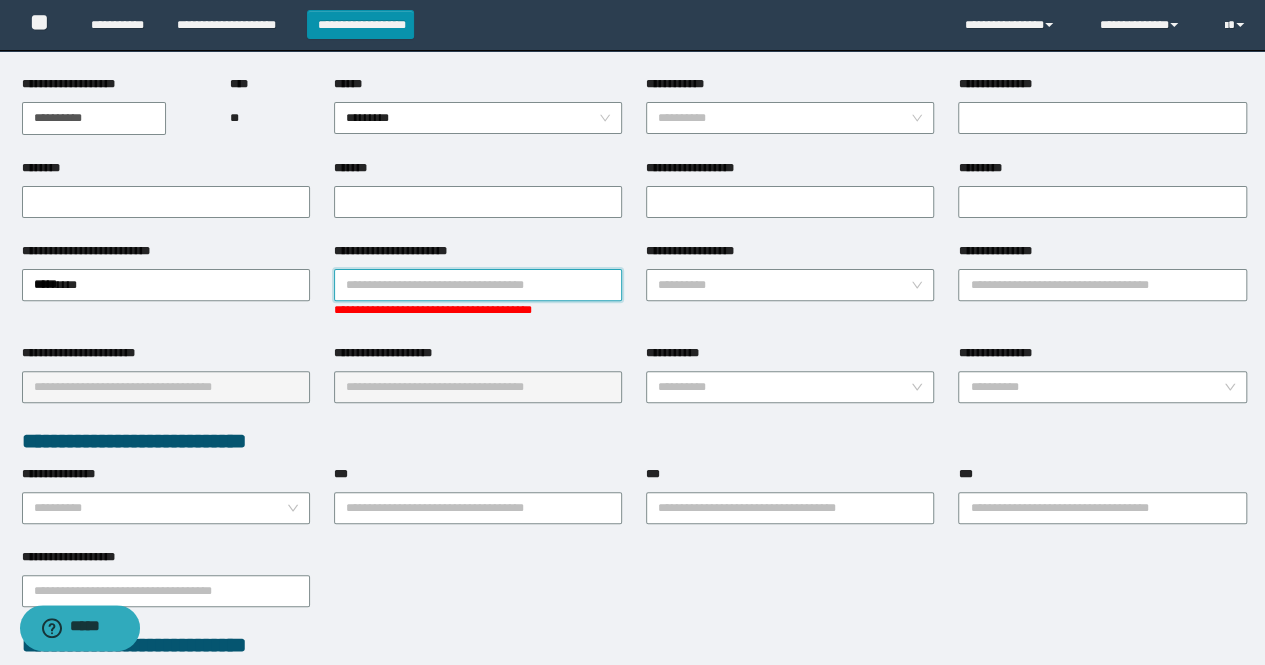 click on "**********" at bounding box center [478, 285] 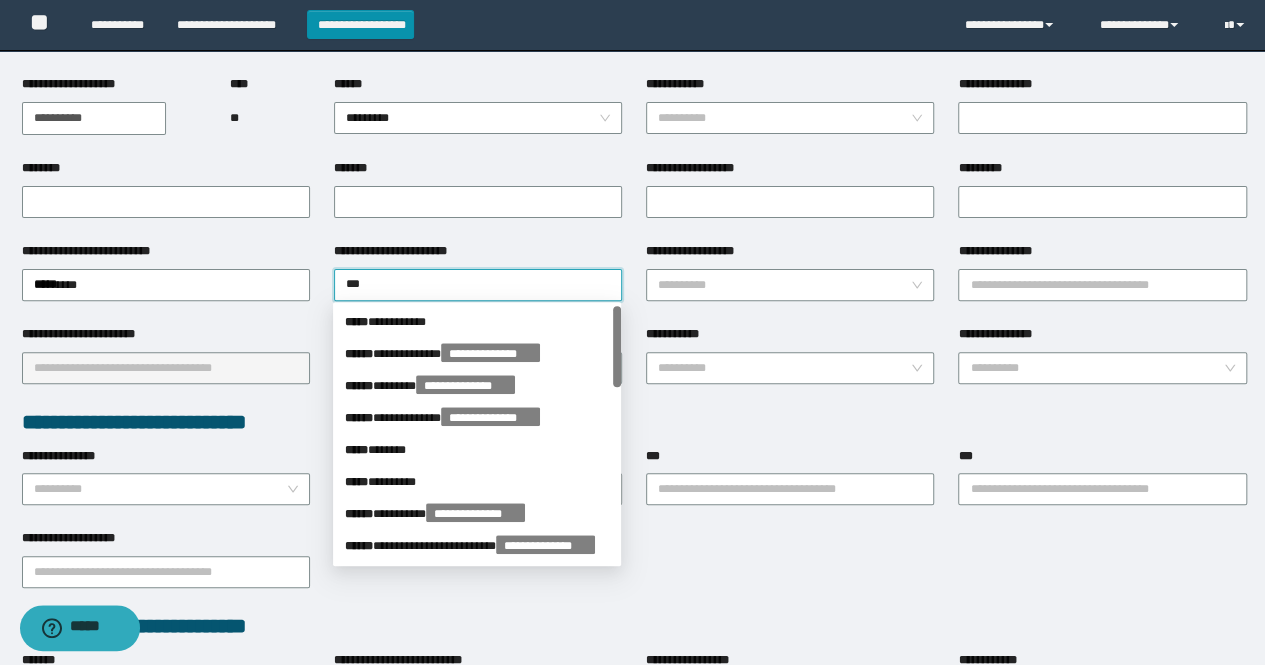 type on "****" 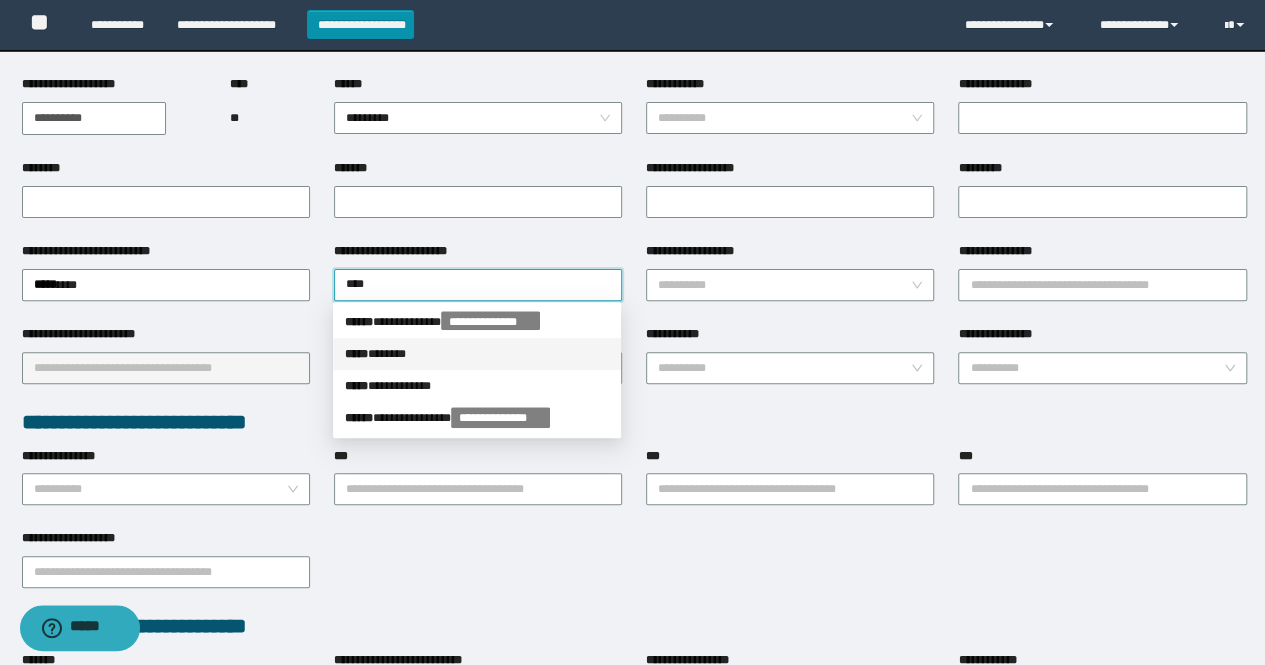 click on "***** * *****" at bounding box center [477, 354] 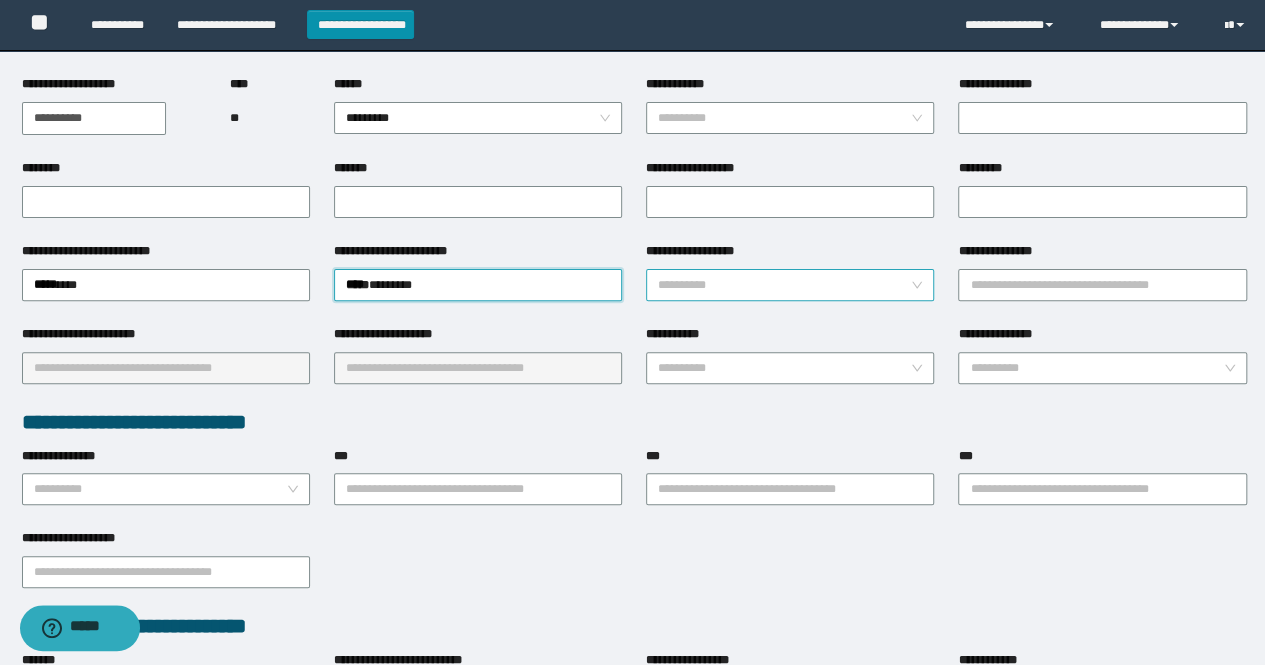 click on "**********" at bounding box center [784, 285] 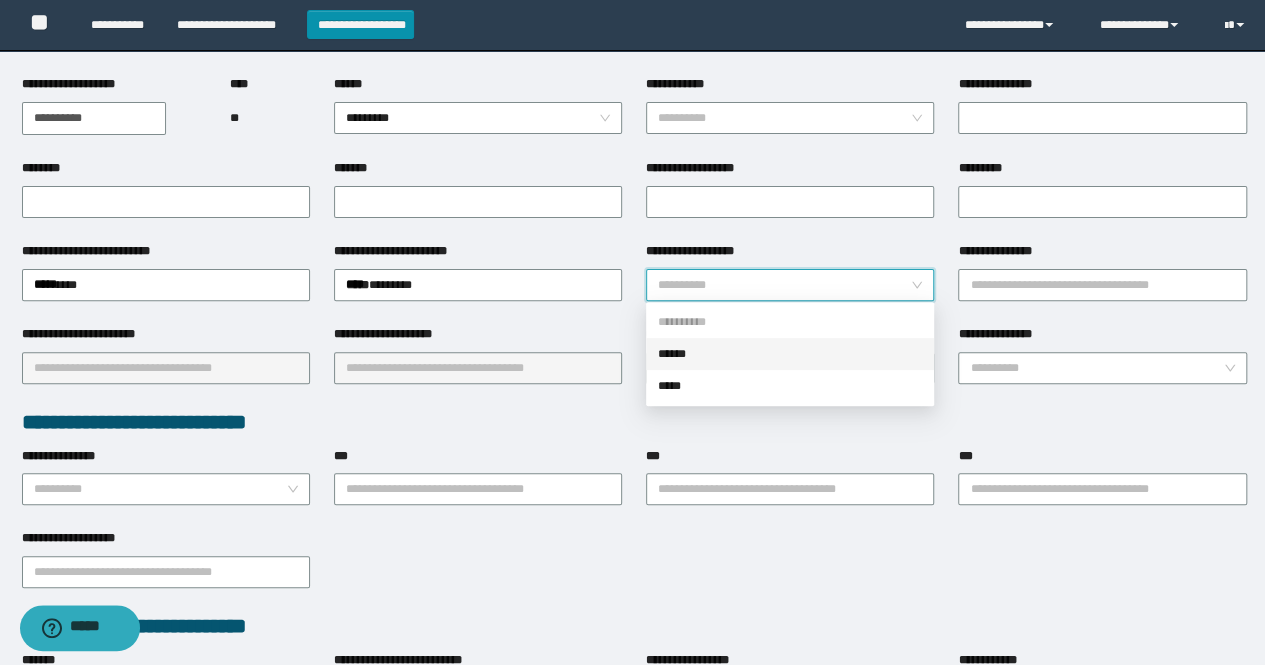 click on "******" at bounding box center [790, 354] 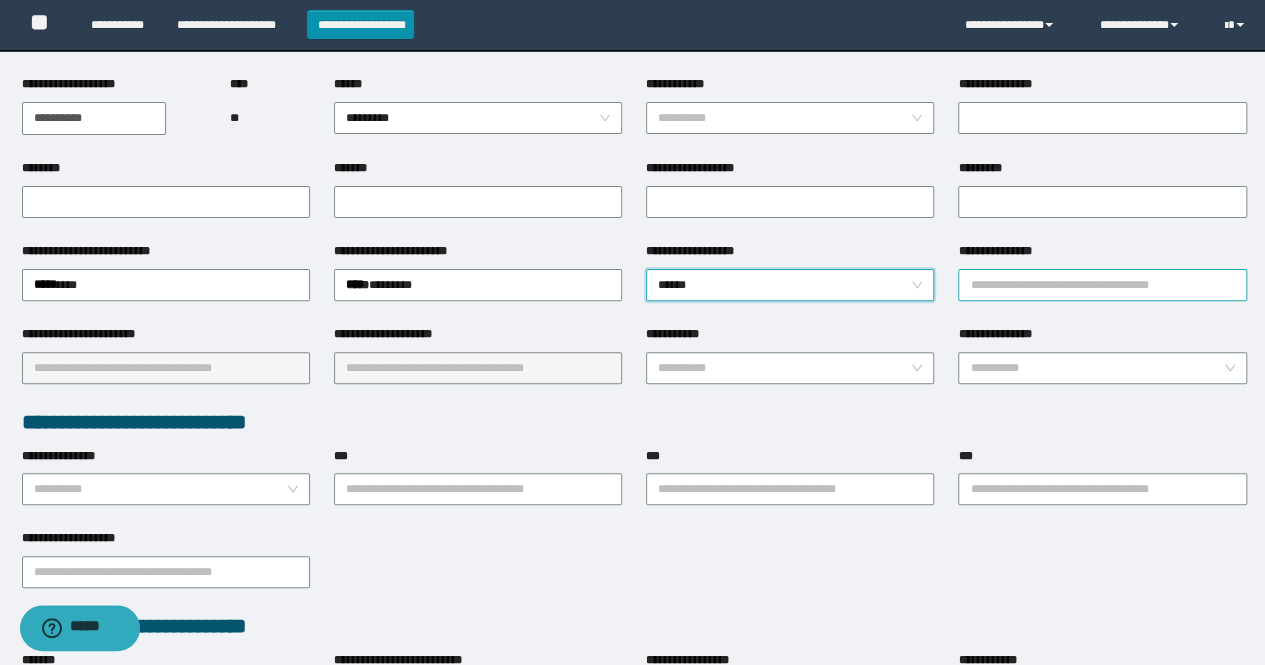click on "**********" at bounding box center (1102, 285) 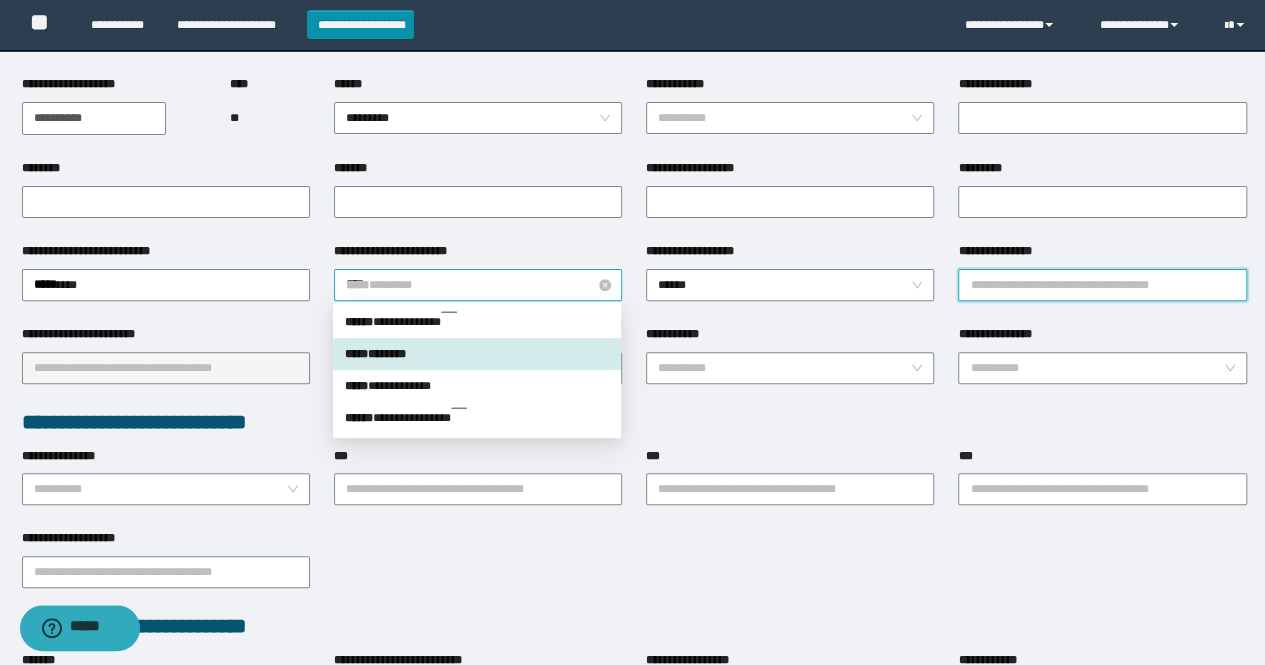 click on "***** * *****" at bounding box center [478, 285] 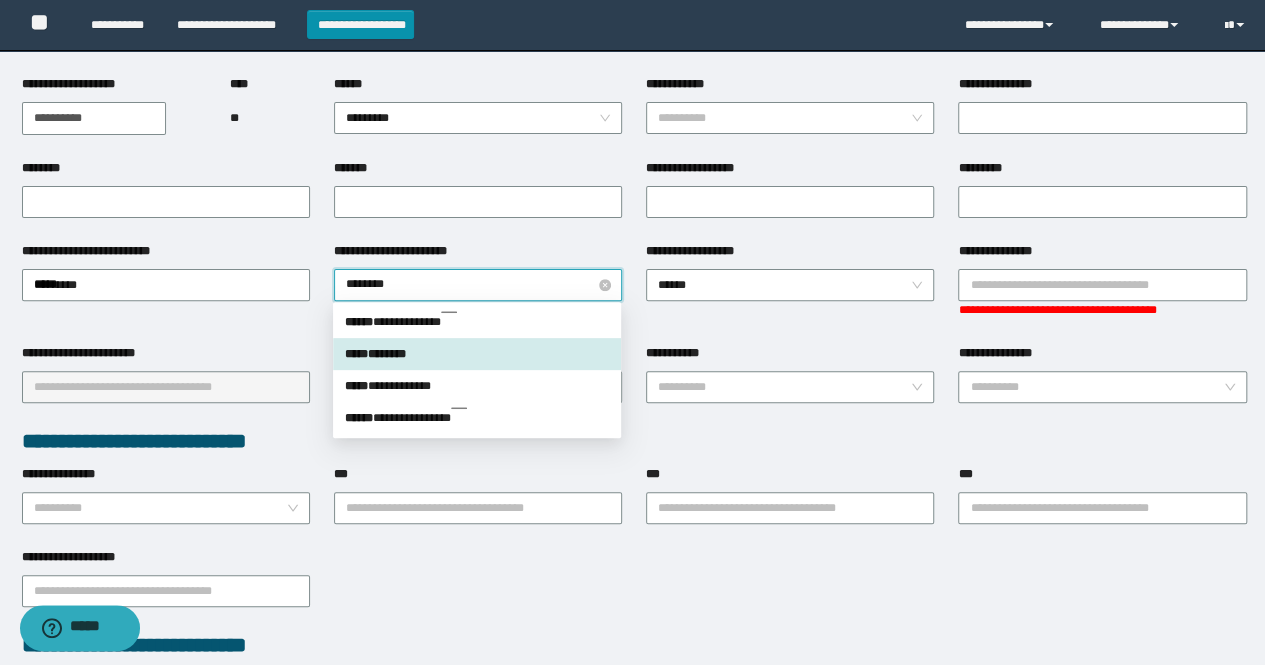 type on "*********" 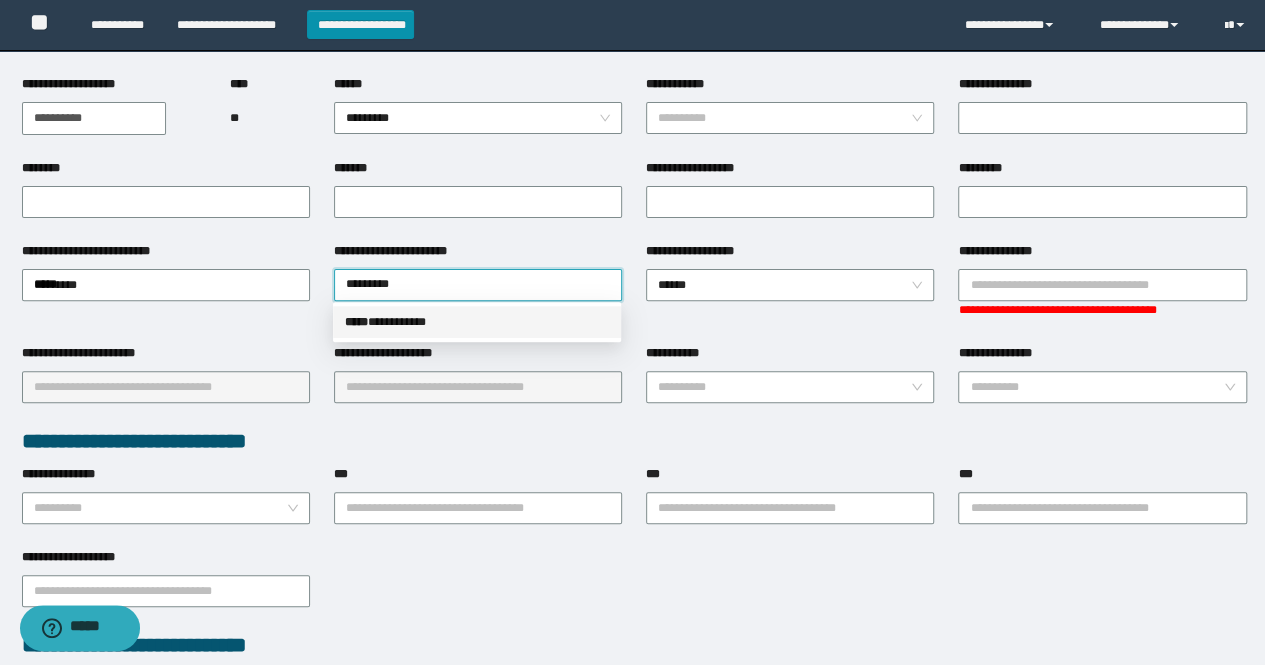 click on "***** * *********" at bounding box center (477, 322) 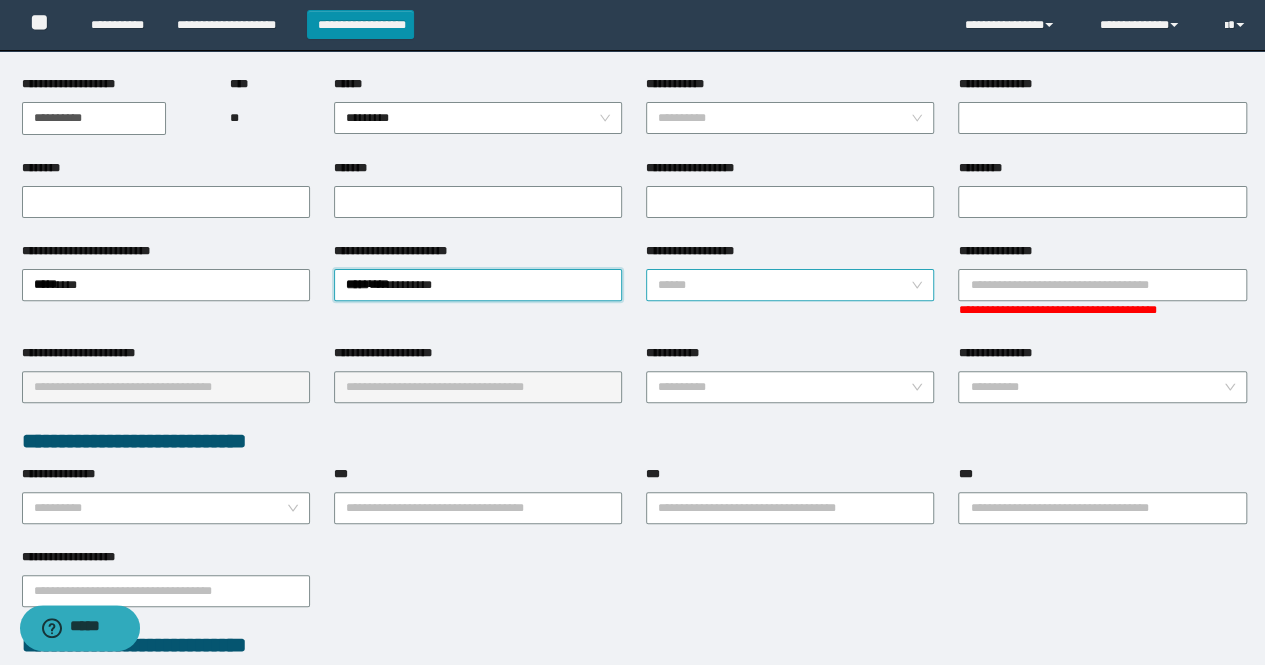 click on "******" at bounding box center (790, 285) 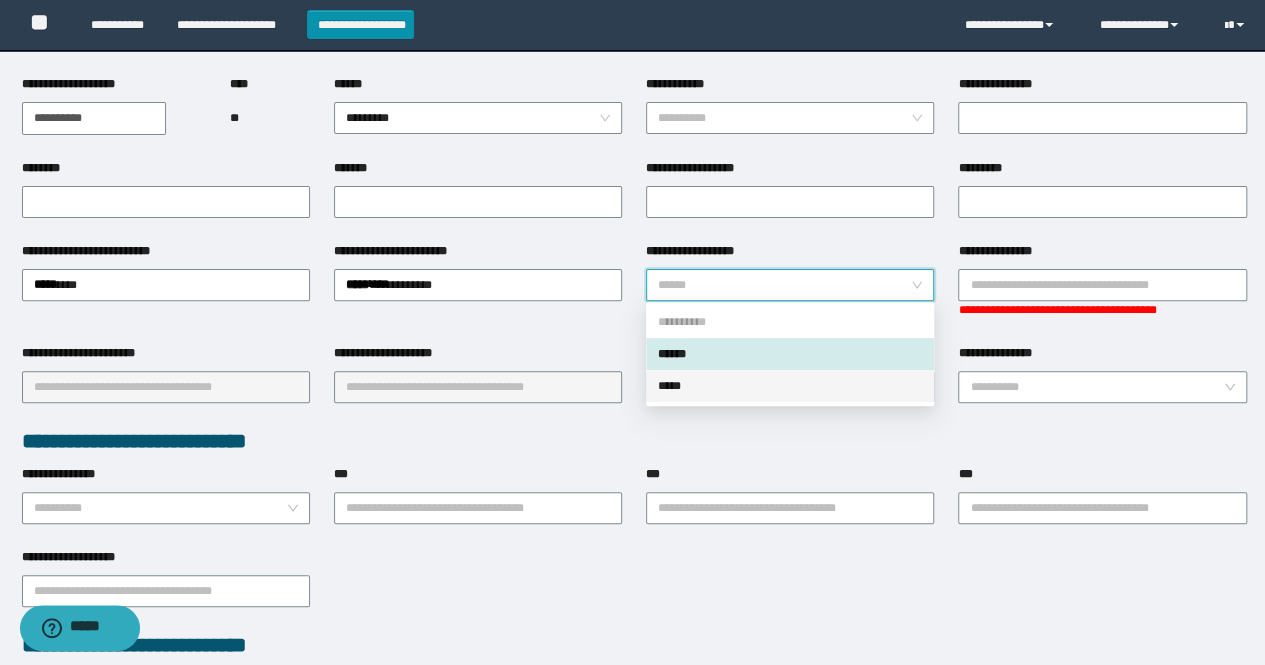 click on "*****" at bounding box center [790, 386] 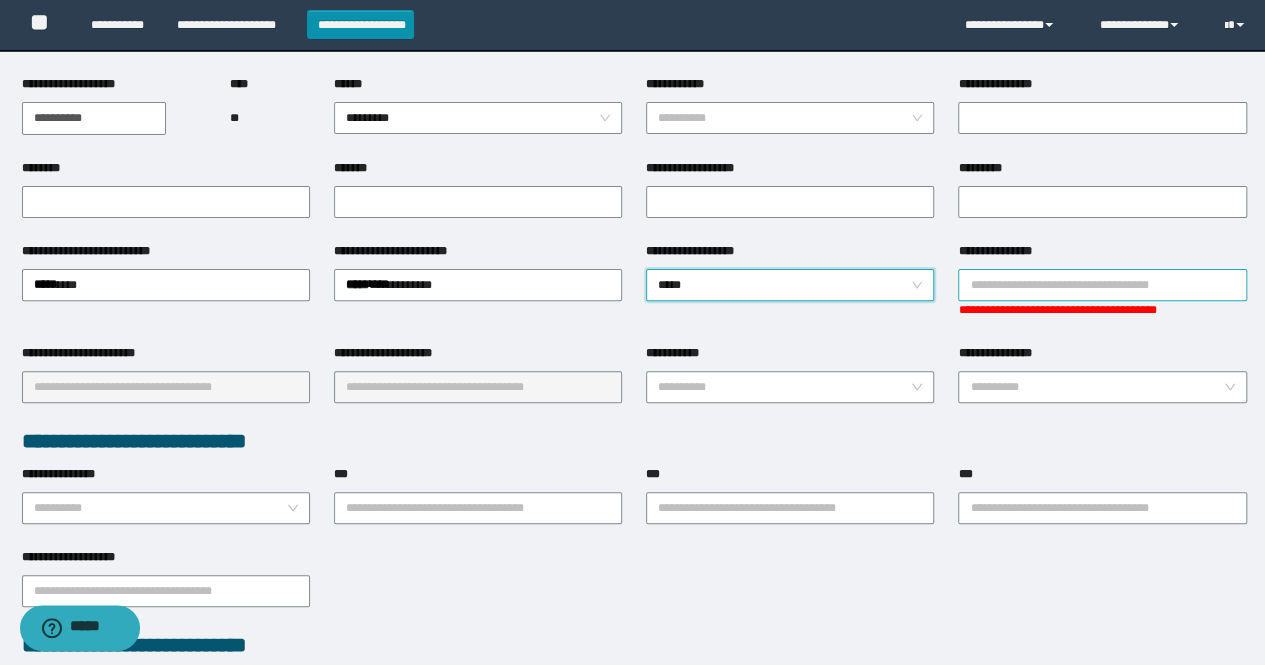 click on "**********" at bounding box center (1102, 285) 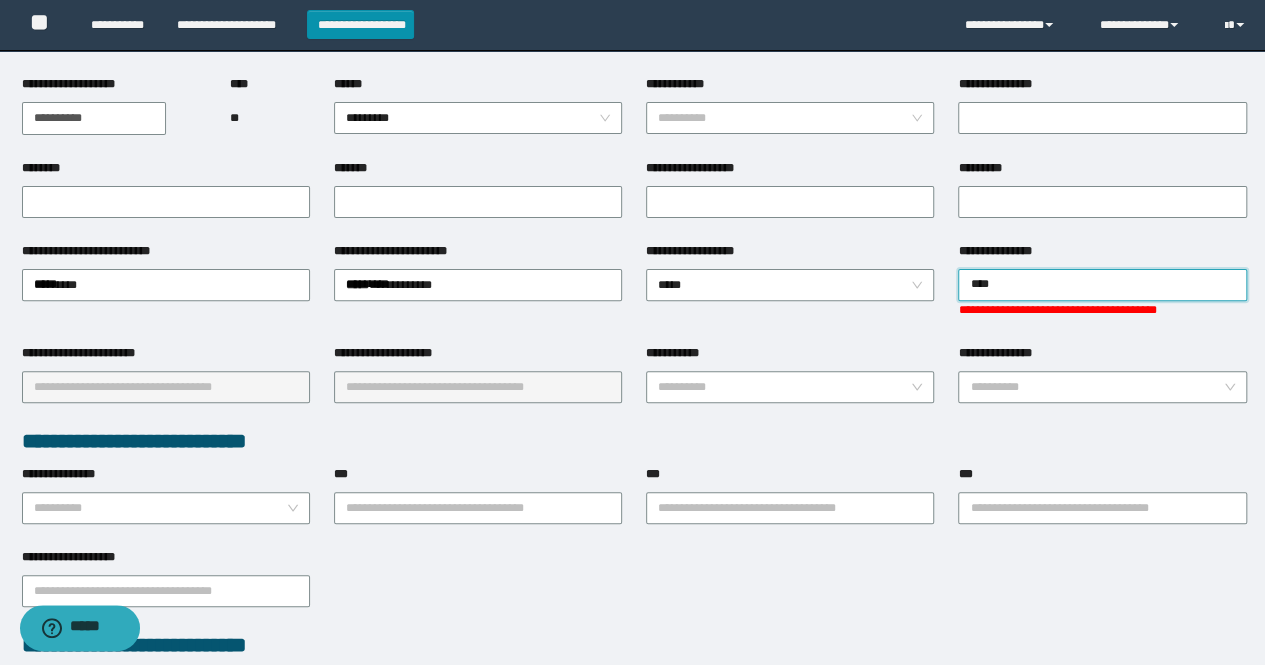 type on "*****" 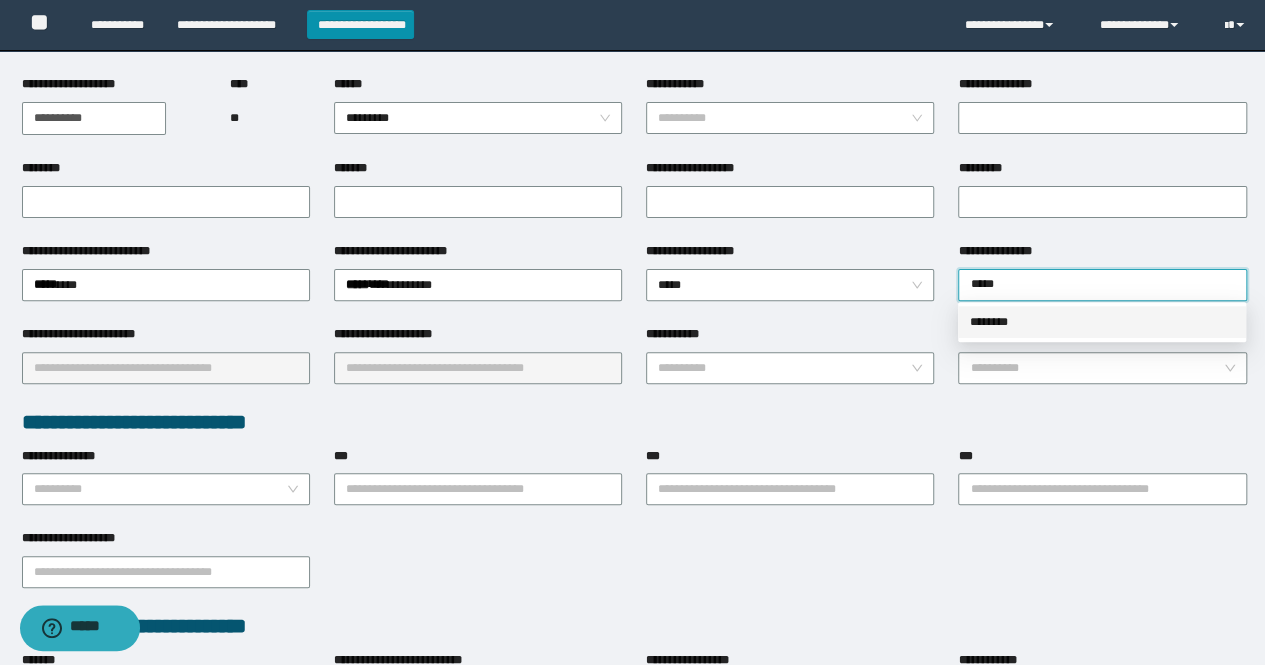 click on "********" at bounding box center (1102, 322) 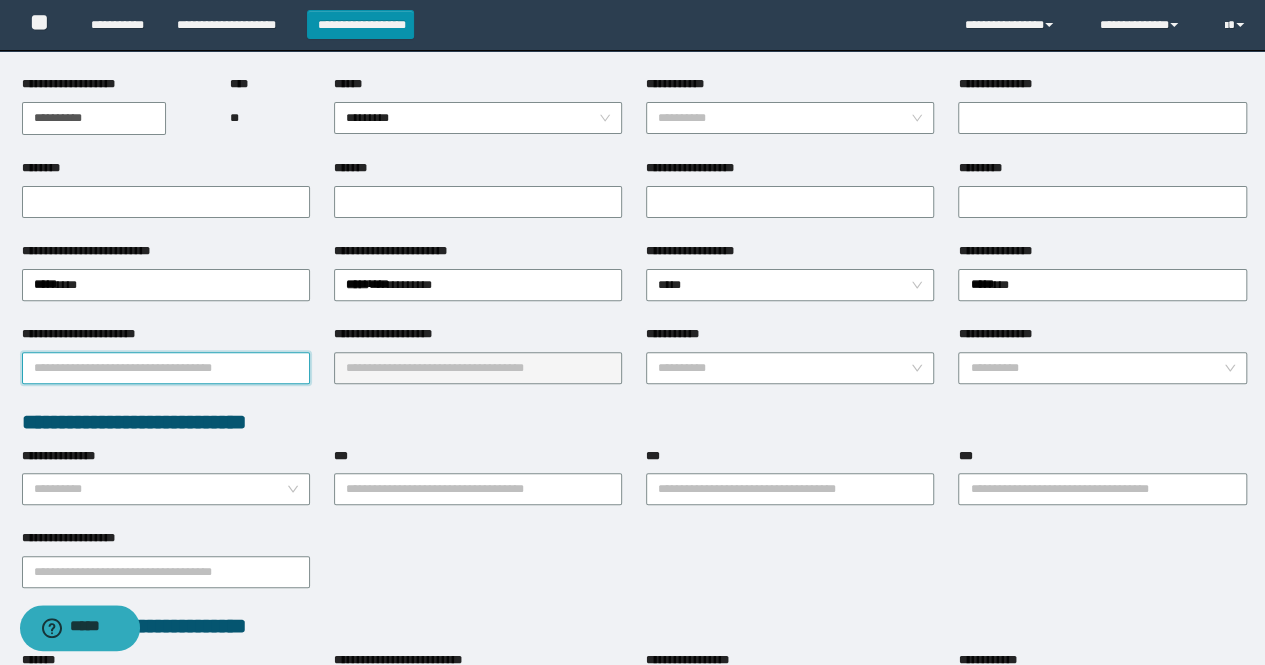 click on "**********" at bounding box center (166, 368) 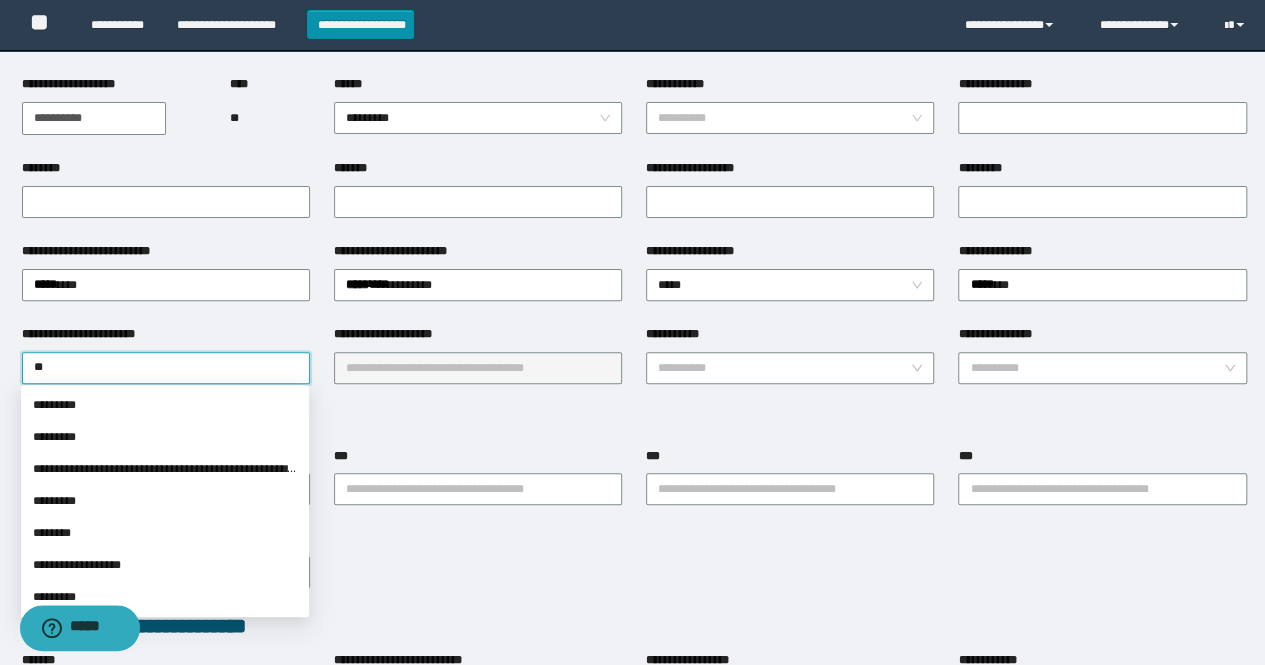 type on "***" 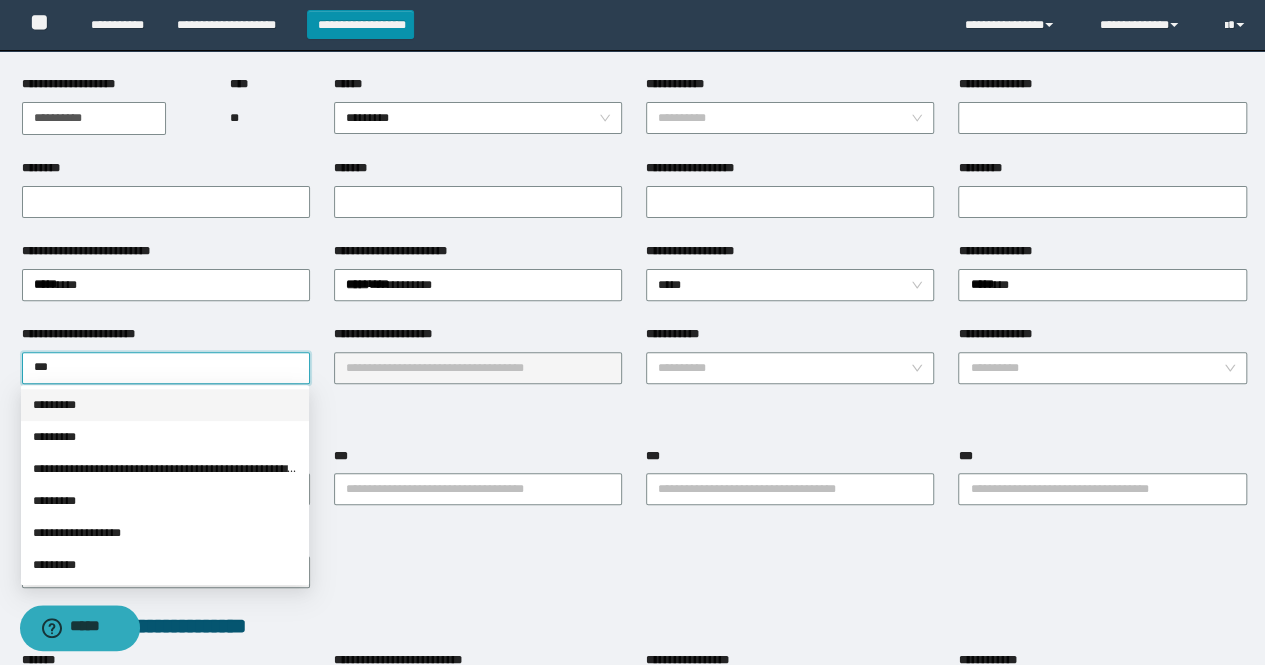 click on "*********" at bounding box center [165, 405] 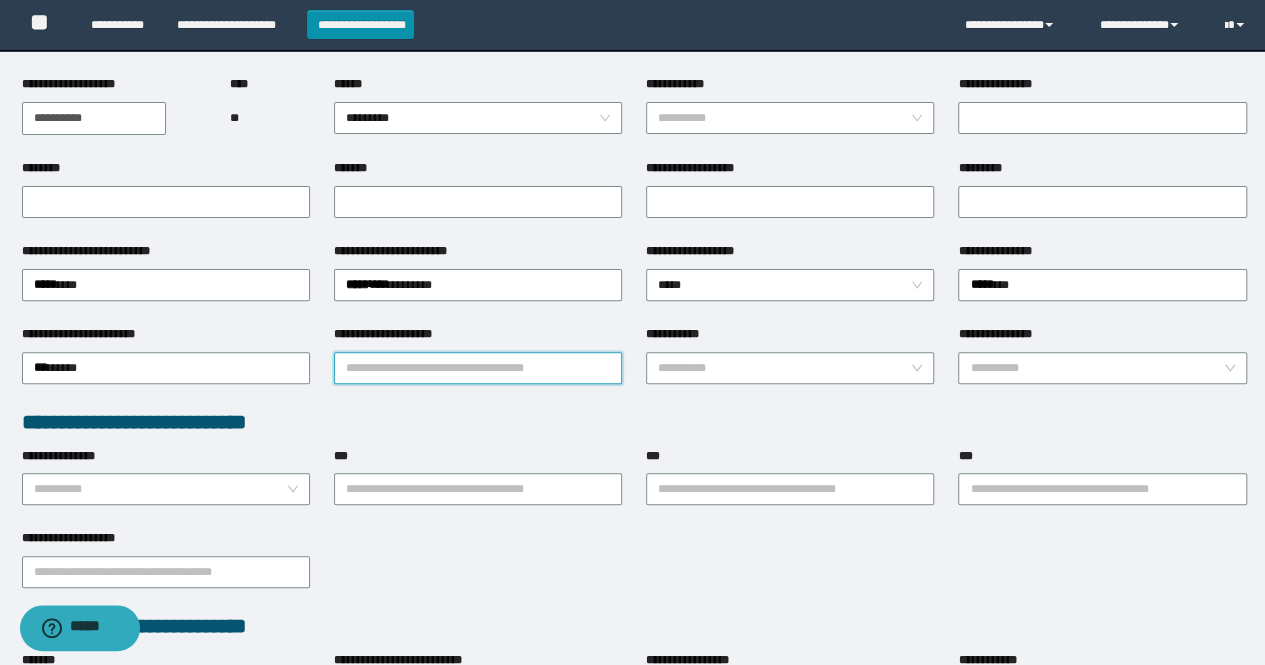 click on "**********" at bounding box center [478, 368] 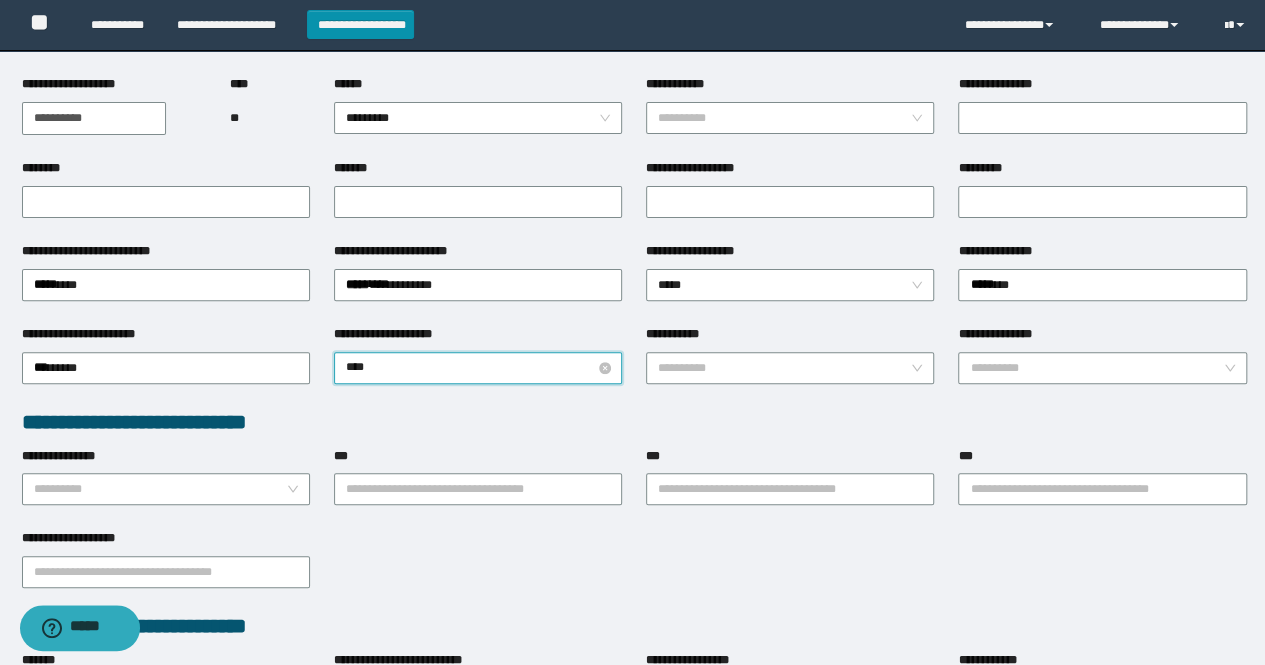 type on "*****" 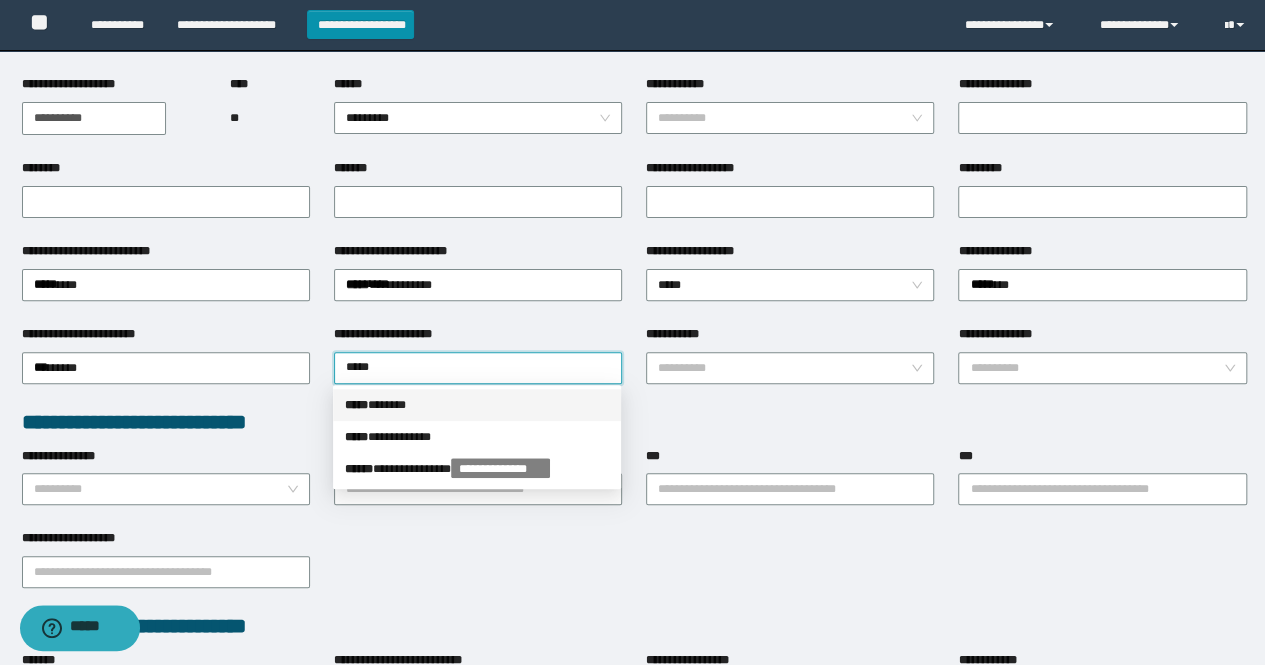 click on "***** * *****" at bounding box center (477, 405) 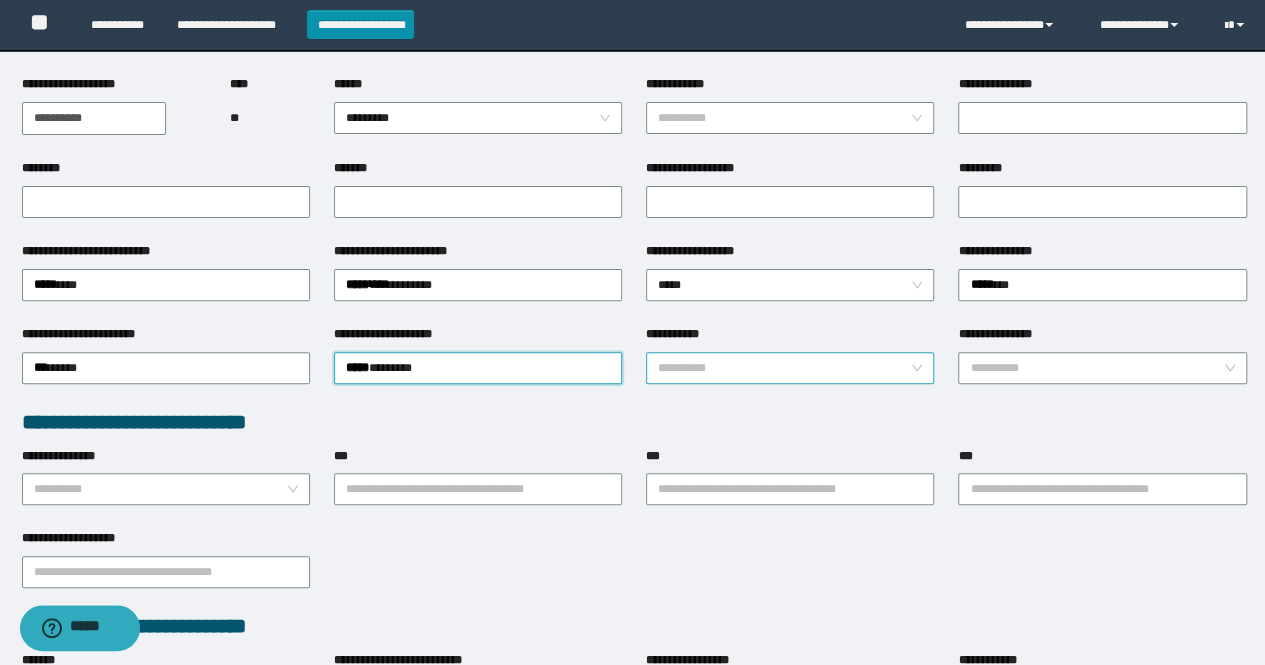 click on "**********" at bounding box center (784, 368) 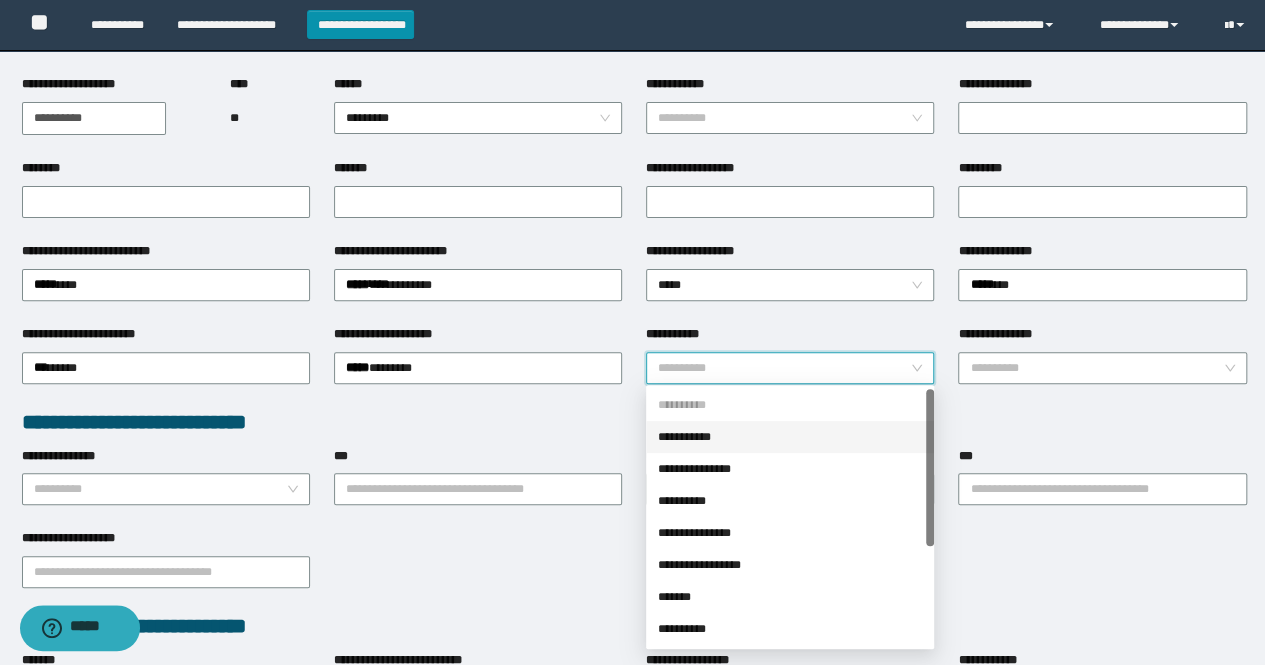 click on "**********" at bounding box center [634, 422] 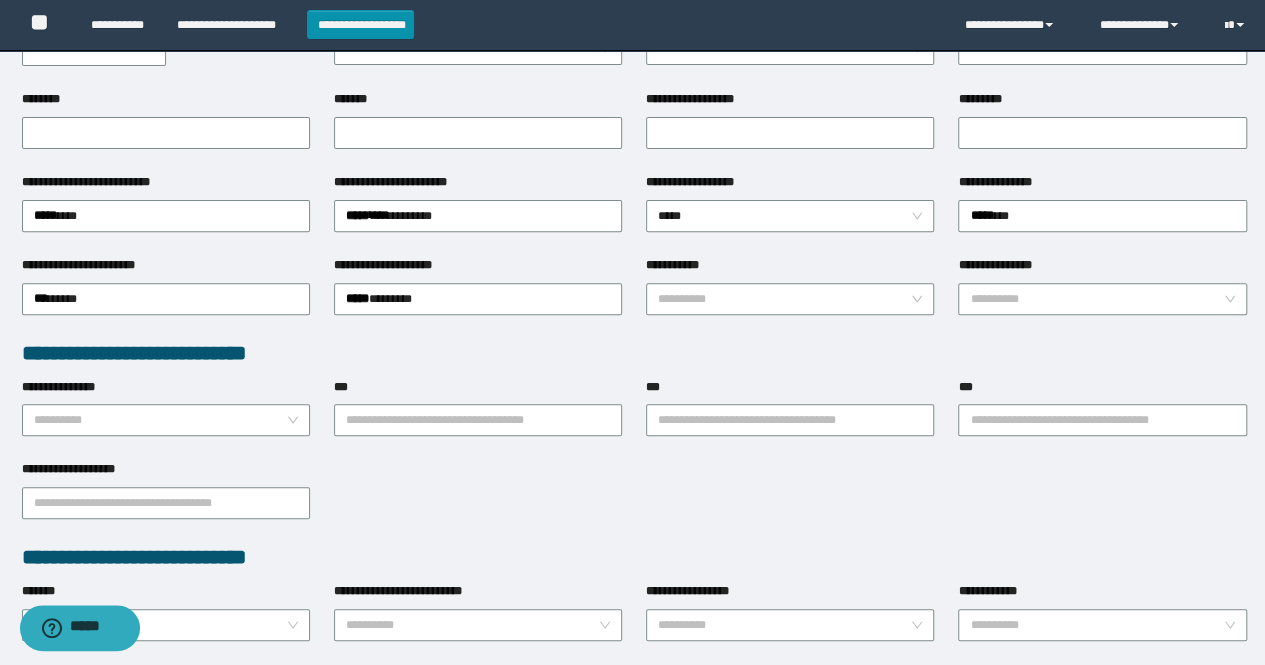 scroll, scrollTop: 300, scrollLeft: 0, axis: vertical 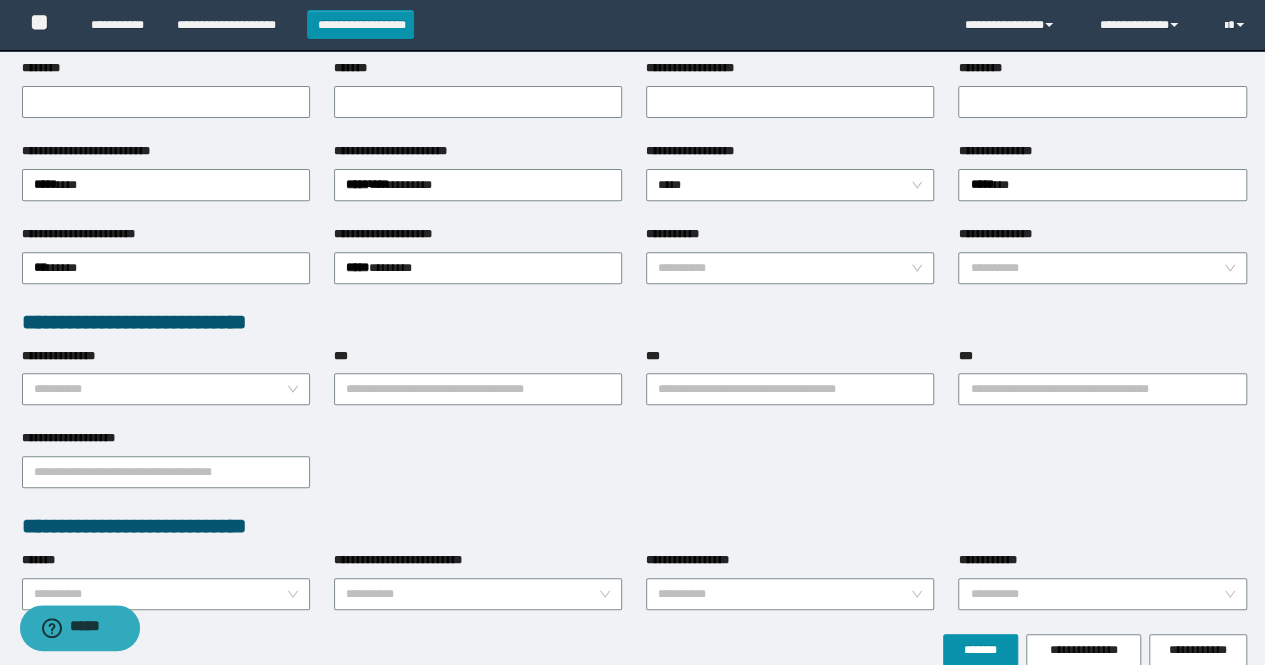 click on "**********" at bounding box center (166, 360) 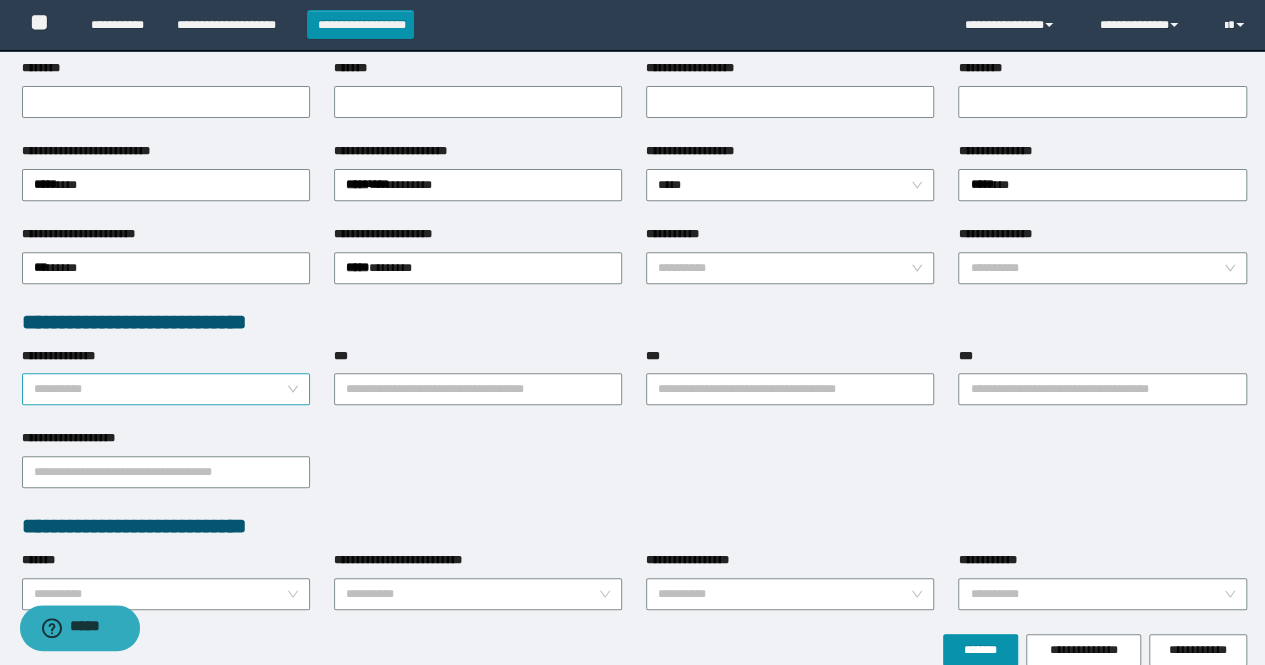 click on "**********" at bounding box center (160, 389) 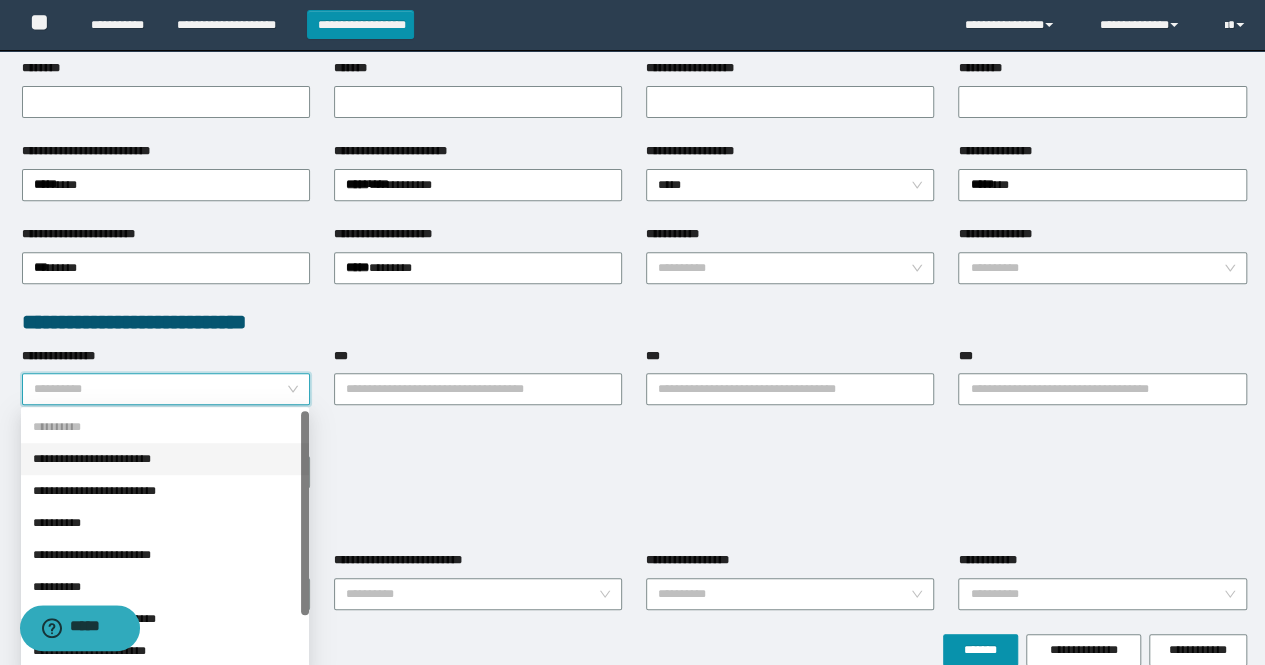 click on "**********" at bounding box center (165, 459) 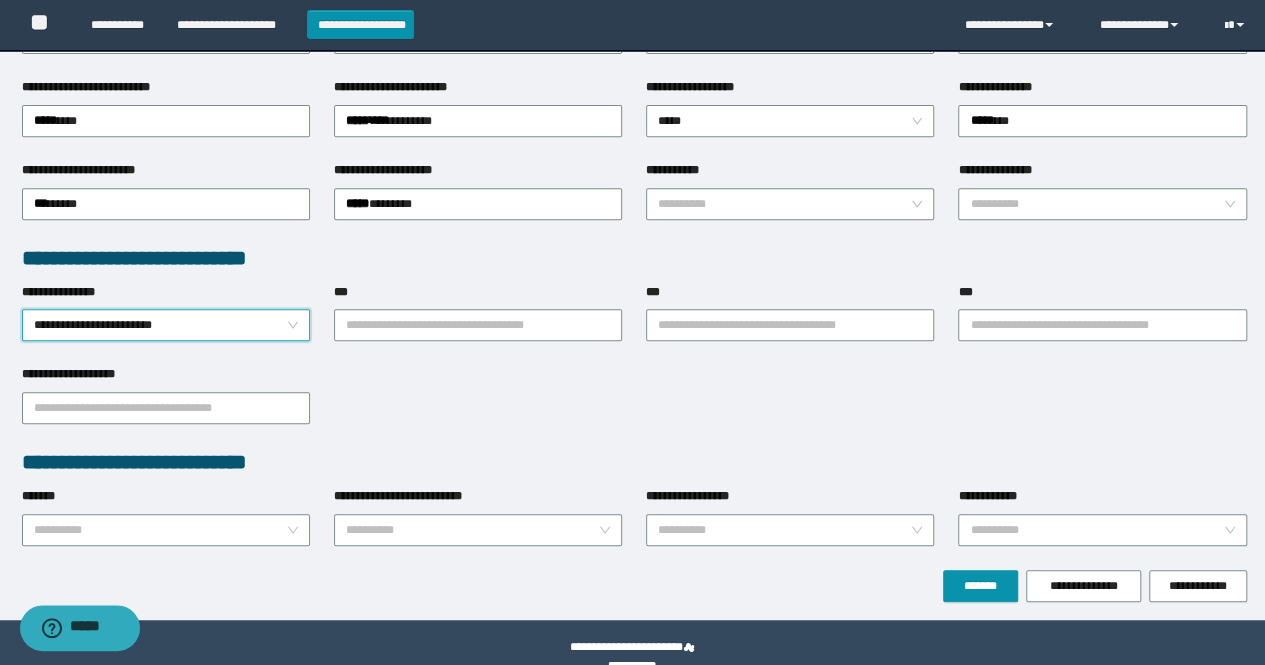 scroll, scrollTop: 394, scrollLeft: 0, axis: vertical 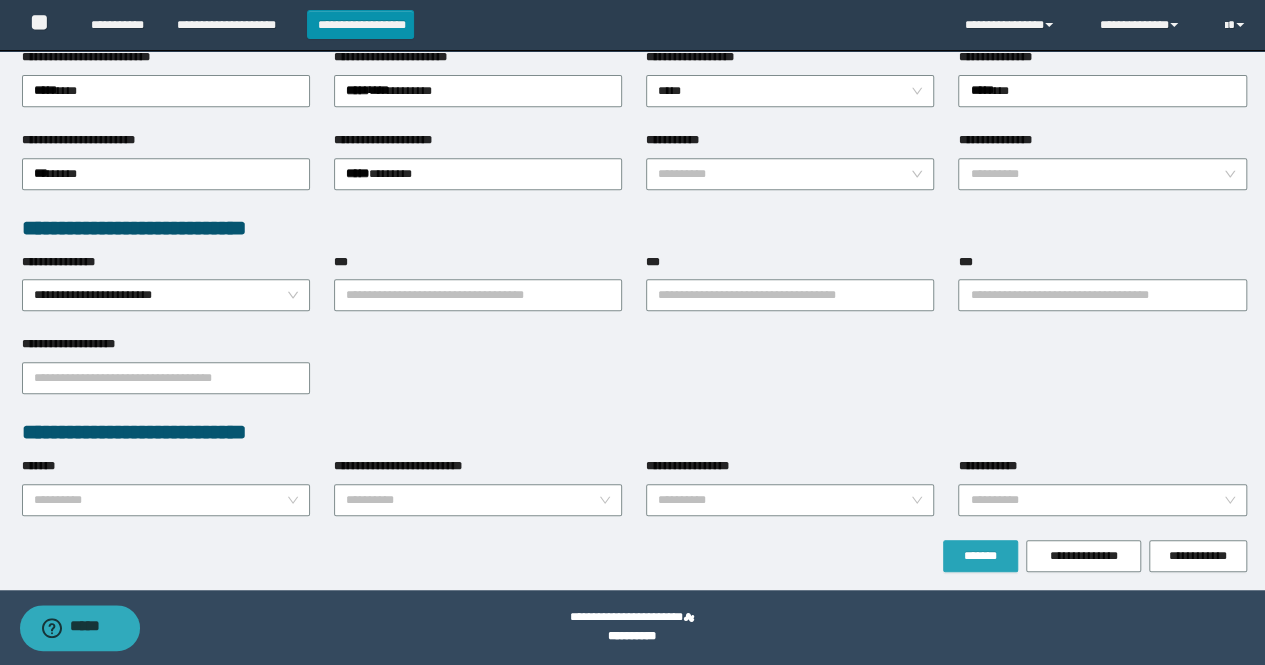 click on "*******" at bounding box center (980, 556) 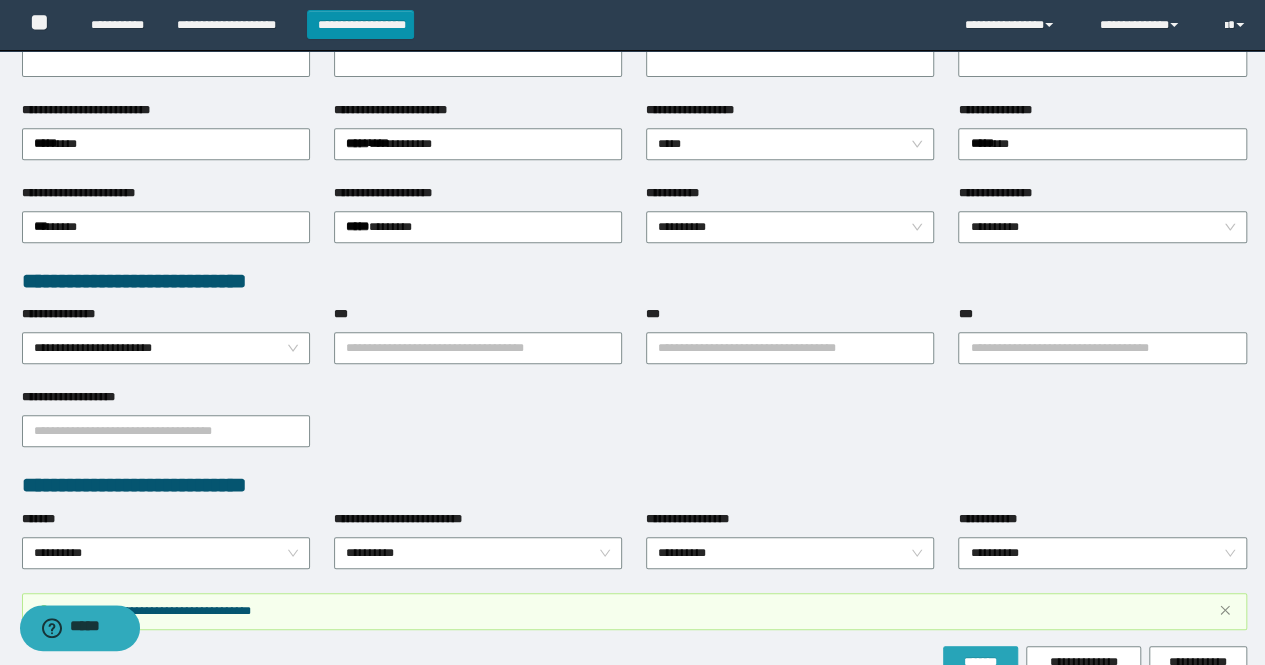 scroll, scrollTop: 447, scrollLeft: 0, axis: vertical 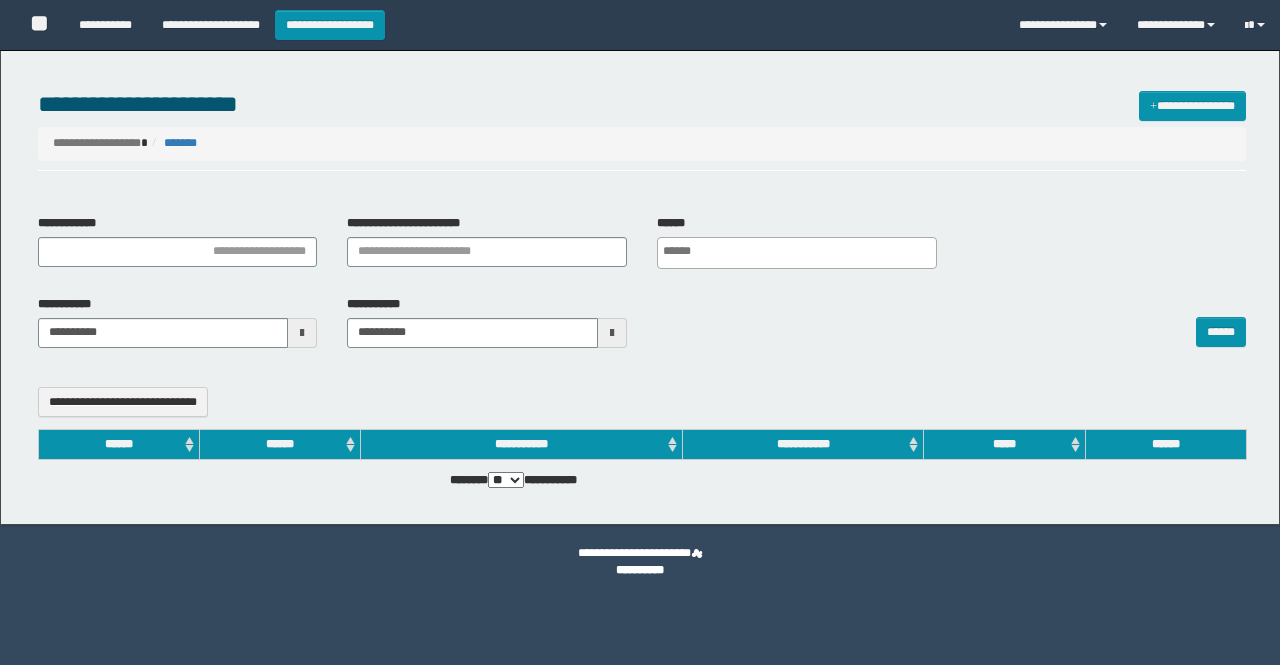 select 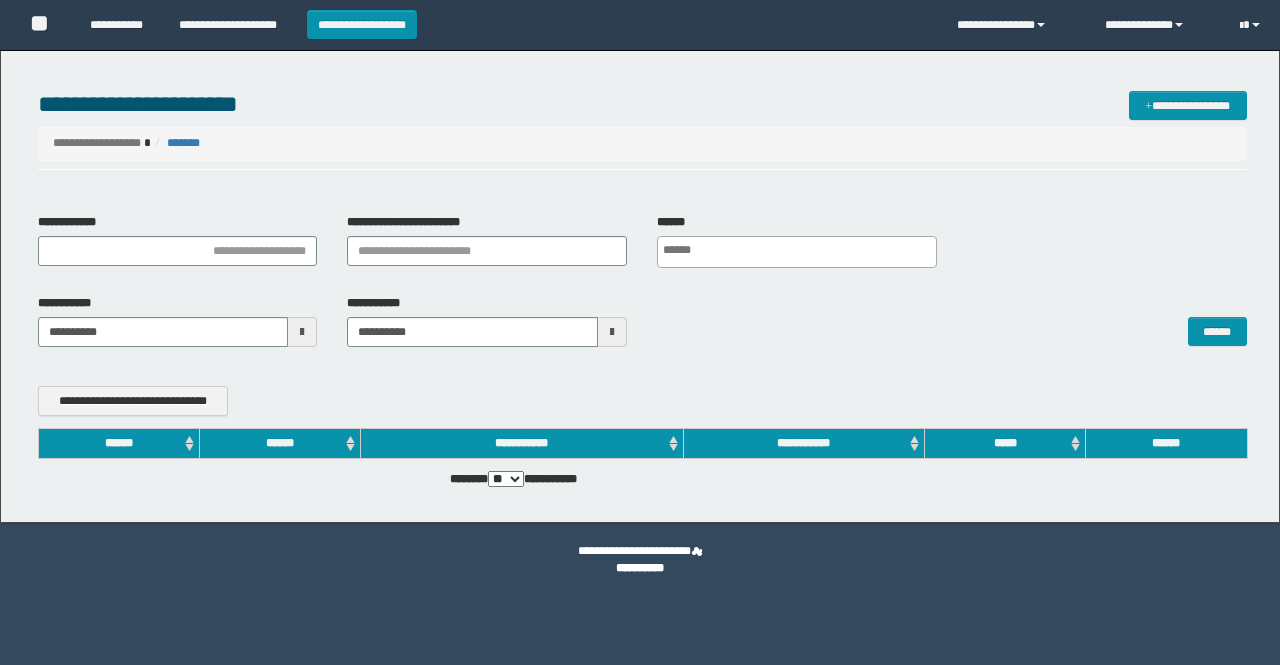 scroll, scrollTop: 0, scrollLeft: 0, axis: both 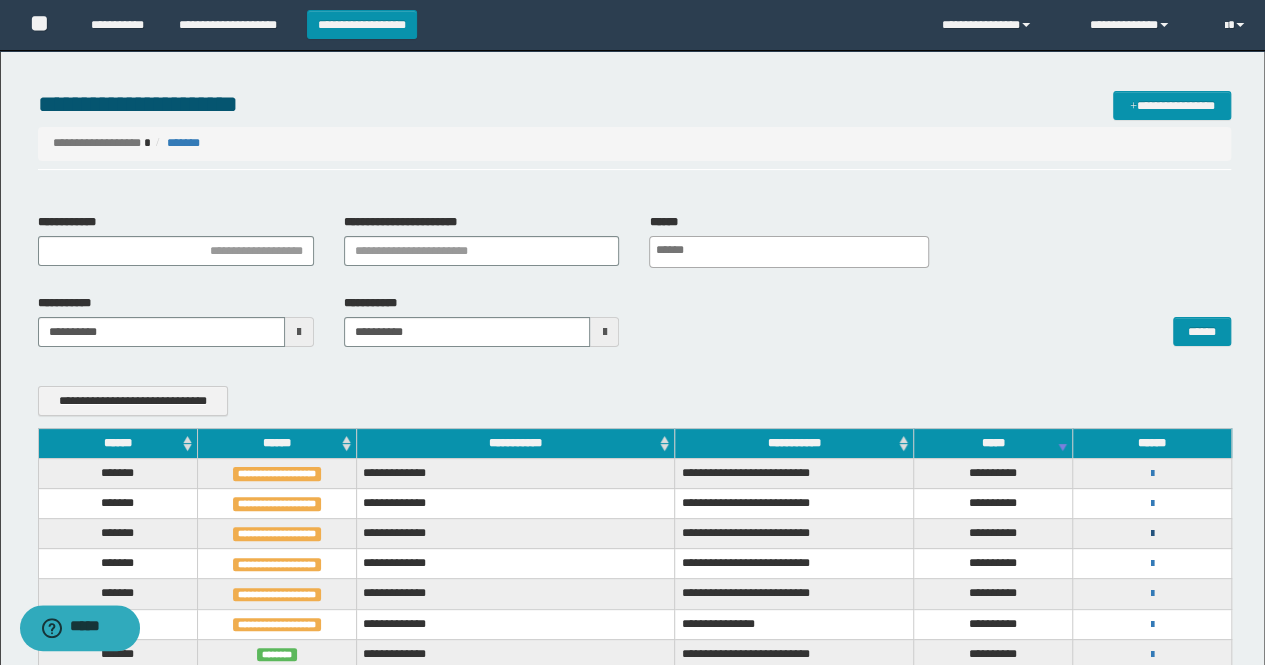 click at bounding box center [1152, 534] 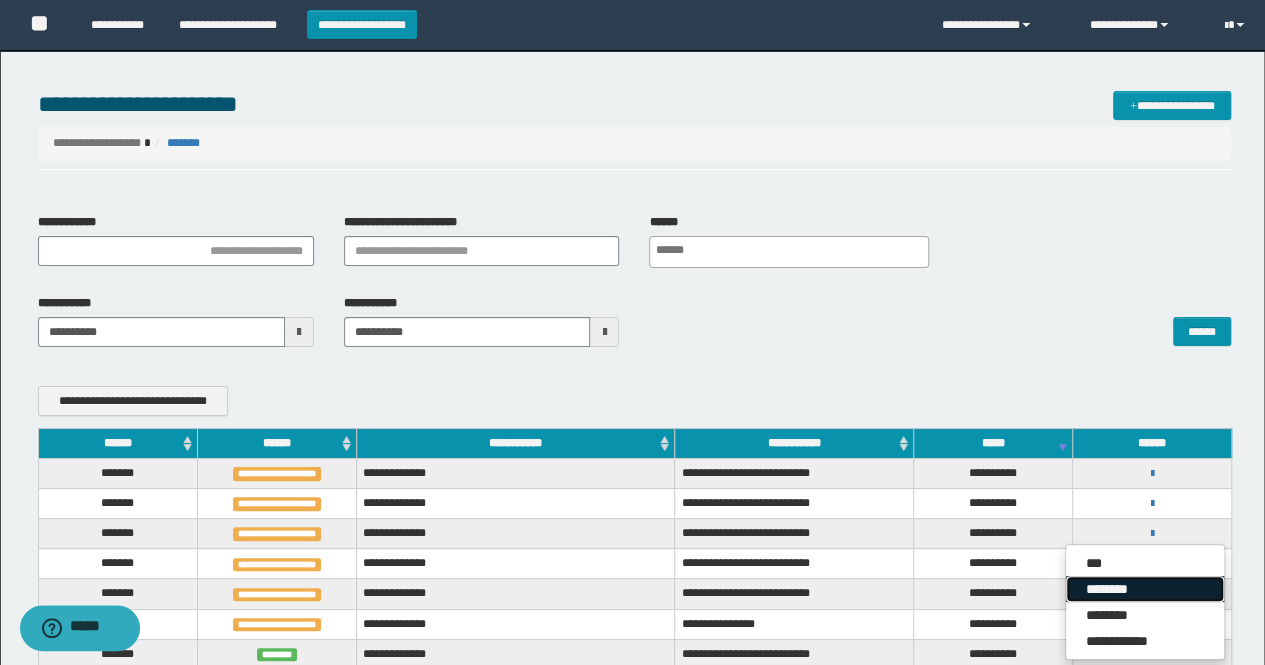 click on "********" at bounding box center [1145, 589] 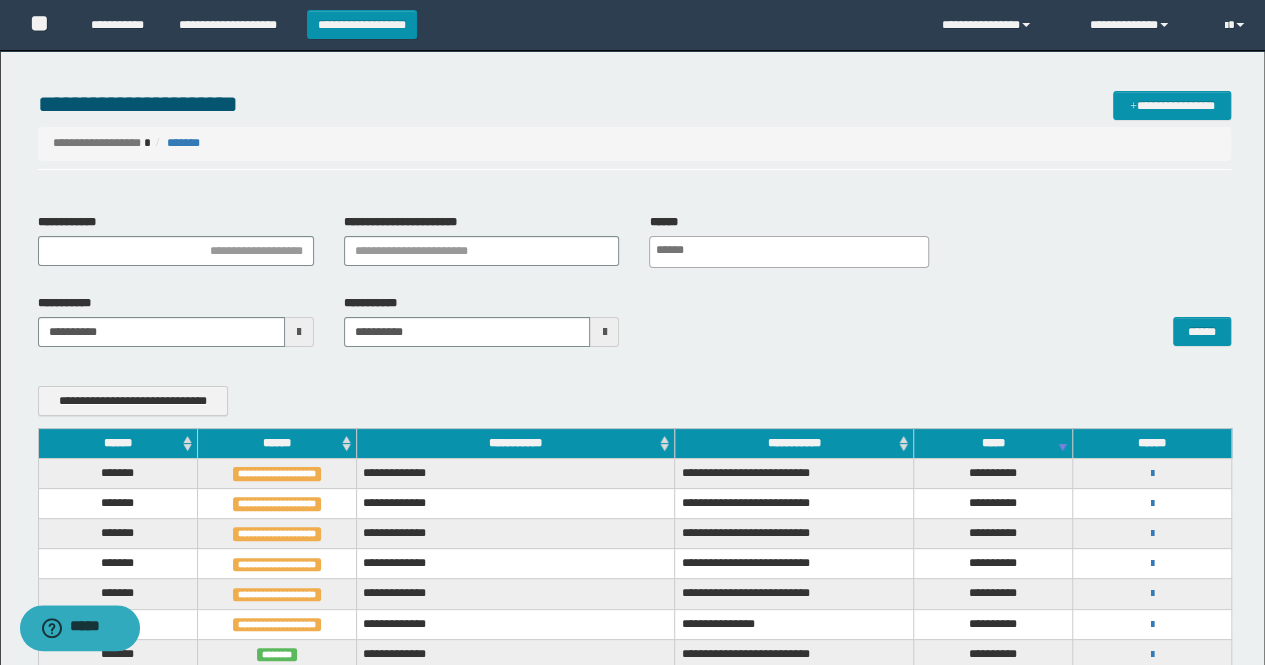 scroll, scrollTop: 60, scrollLeft: 0, axis: vertical 